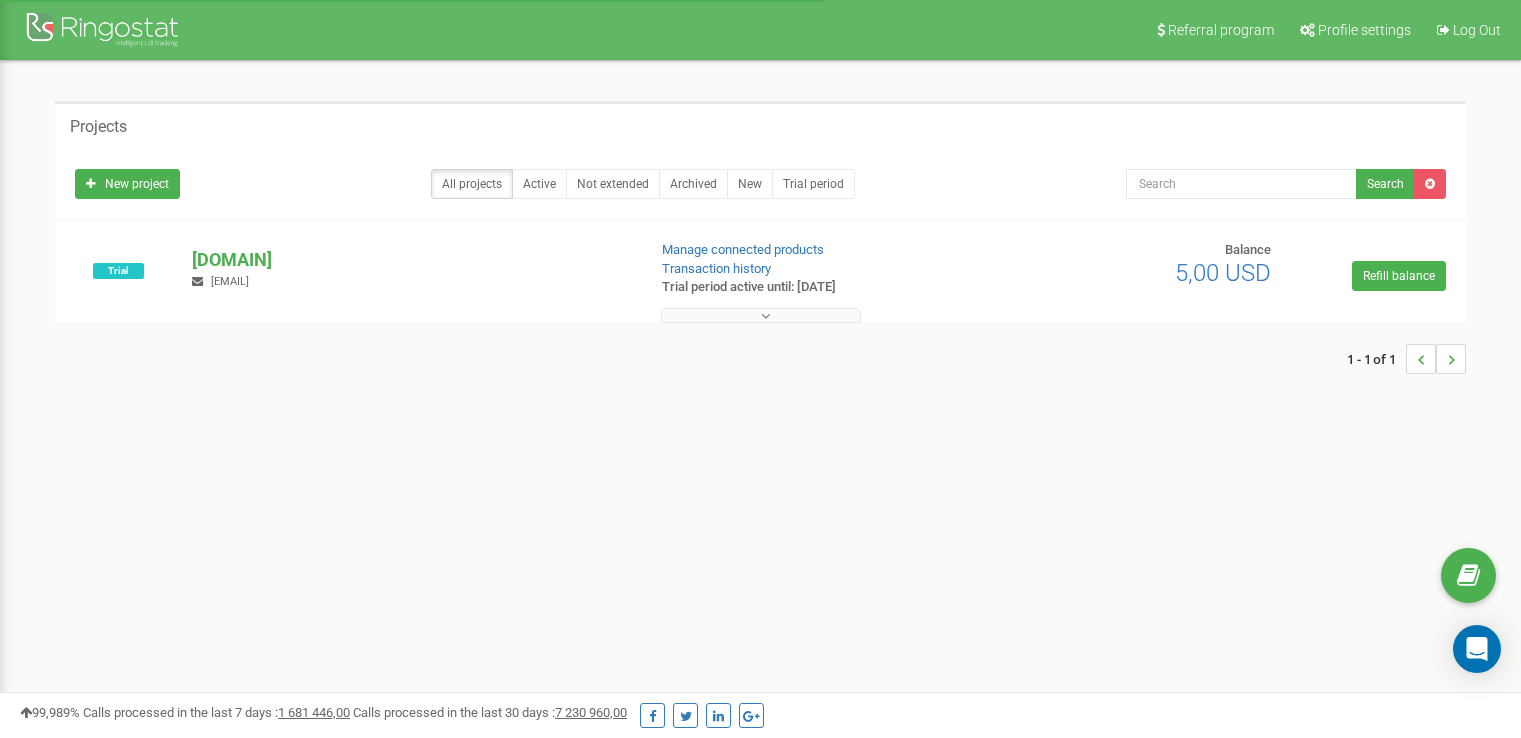scroll, scrollTop: 0, scrollLeft: 0, axis: both 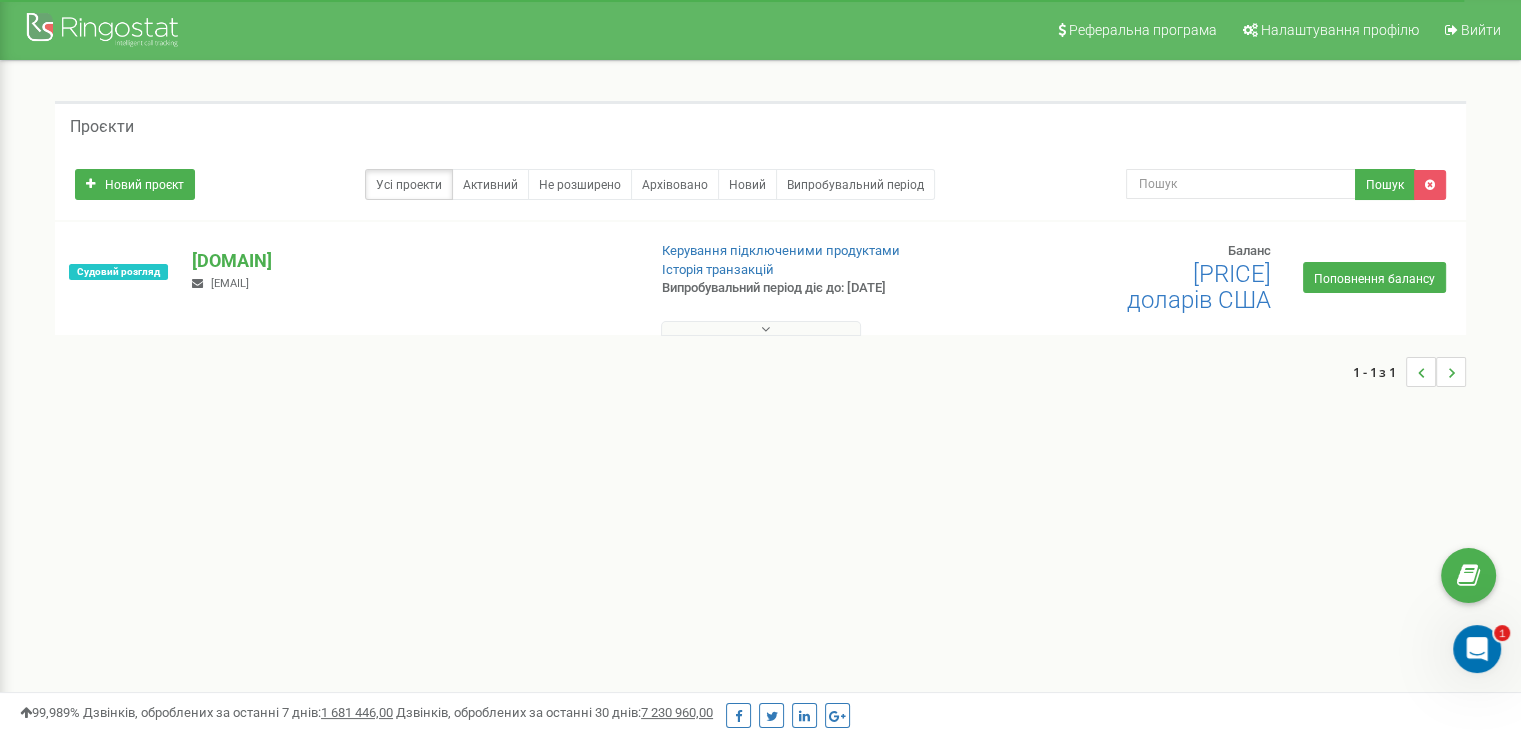 click at bounding box center (761, 328) 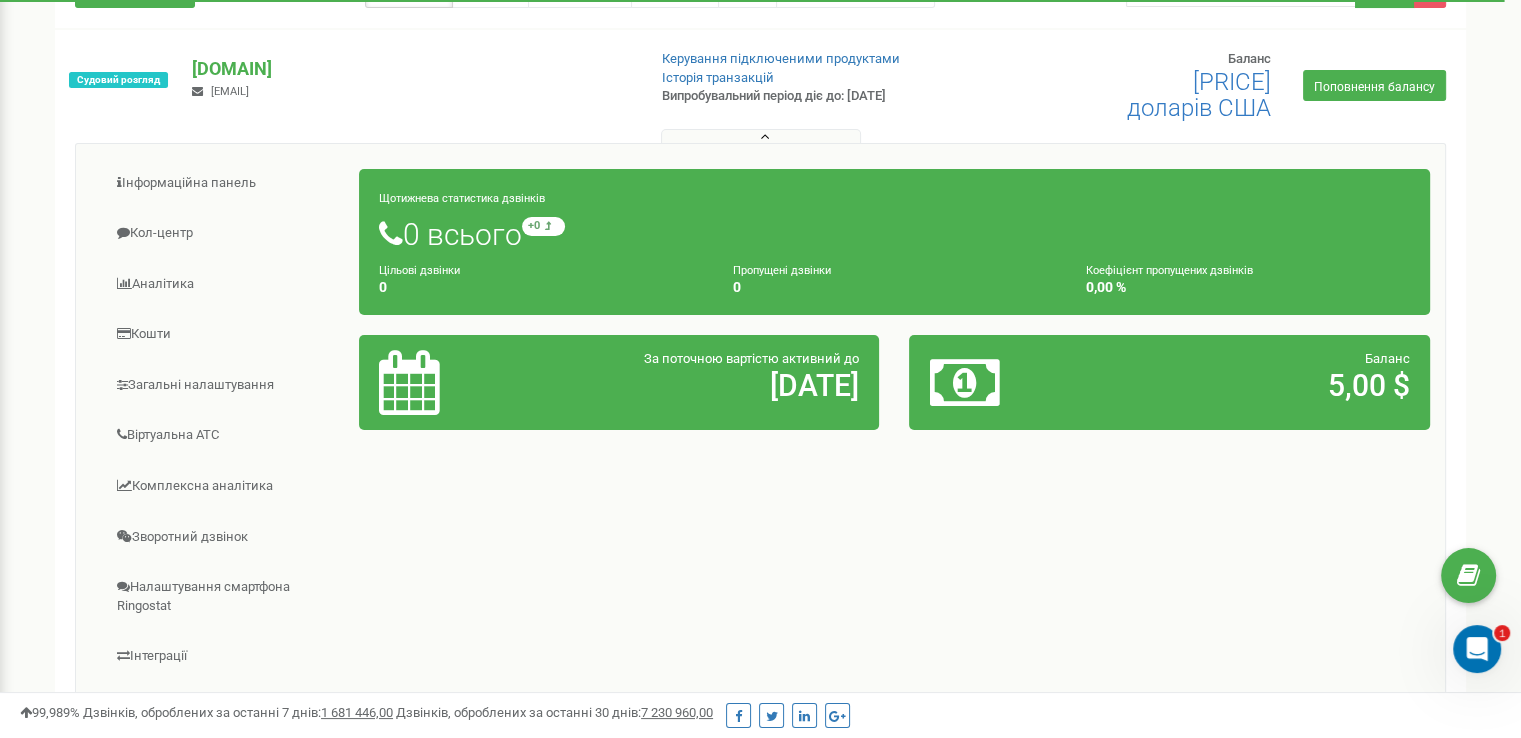 scroll, scrollTop: 200, scrollLeft: 0, axis: vertical 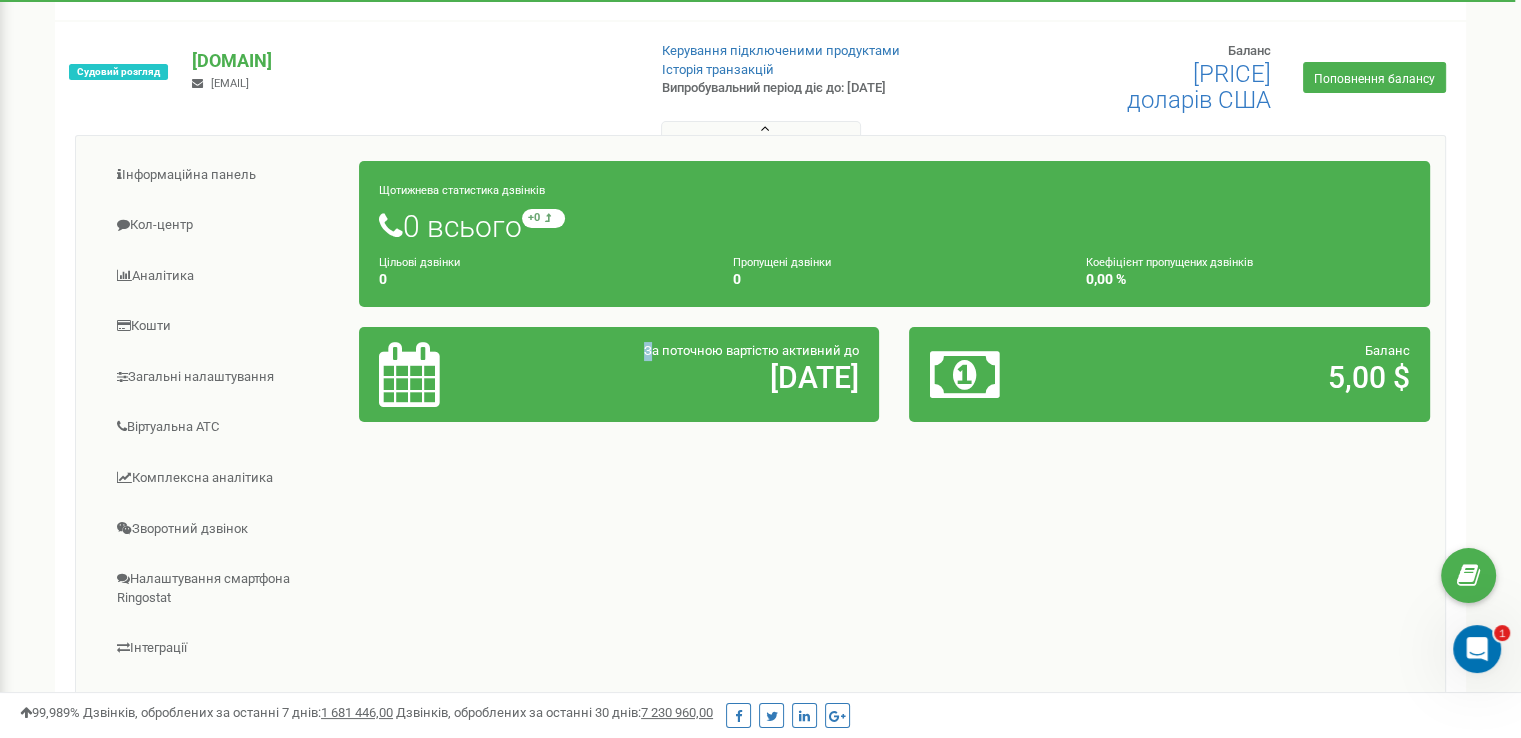click on "За поточною вартістю активний до
06.08.2025" at bounding box center [704, 368] 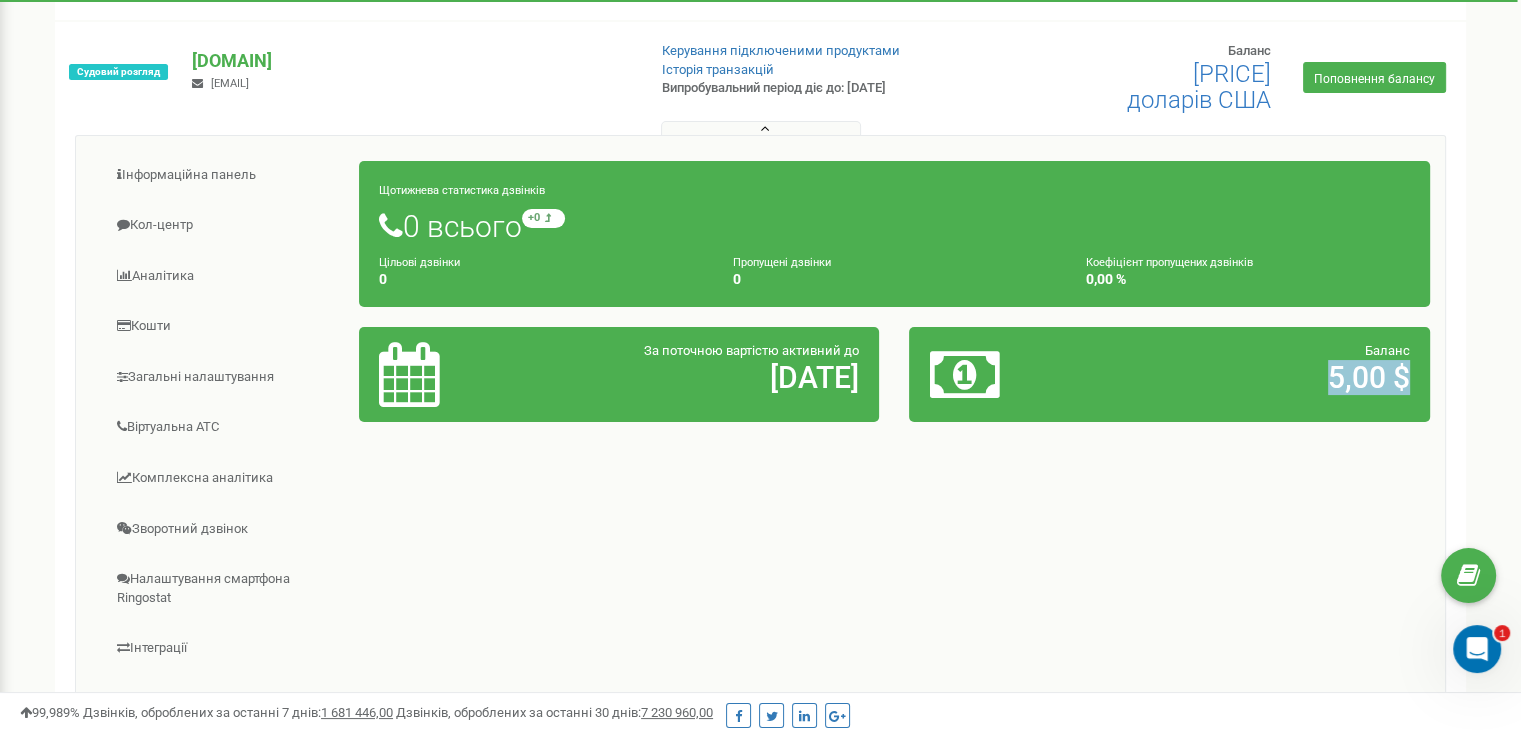 drag, startPoint x: 1333, startPoint y: 367, endPoint x: 1455, endPoint y: 365, distance: 122.016396 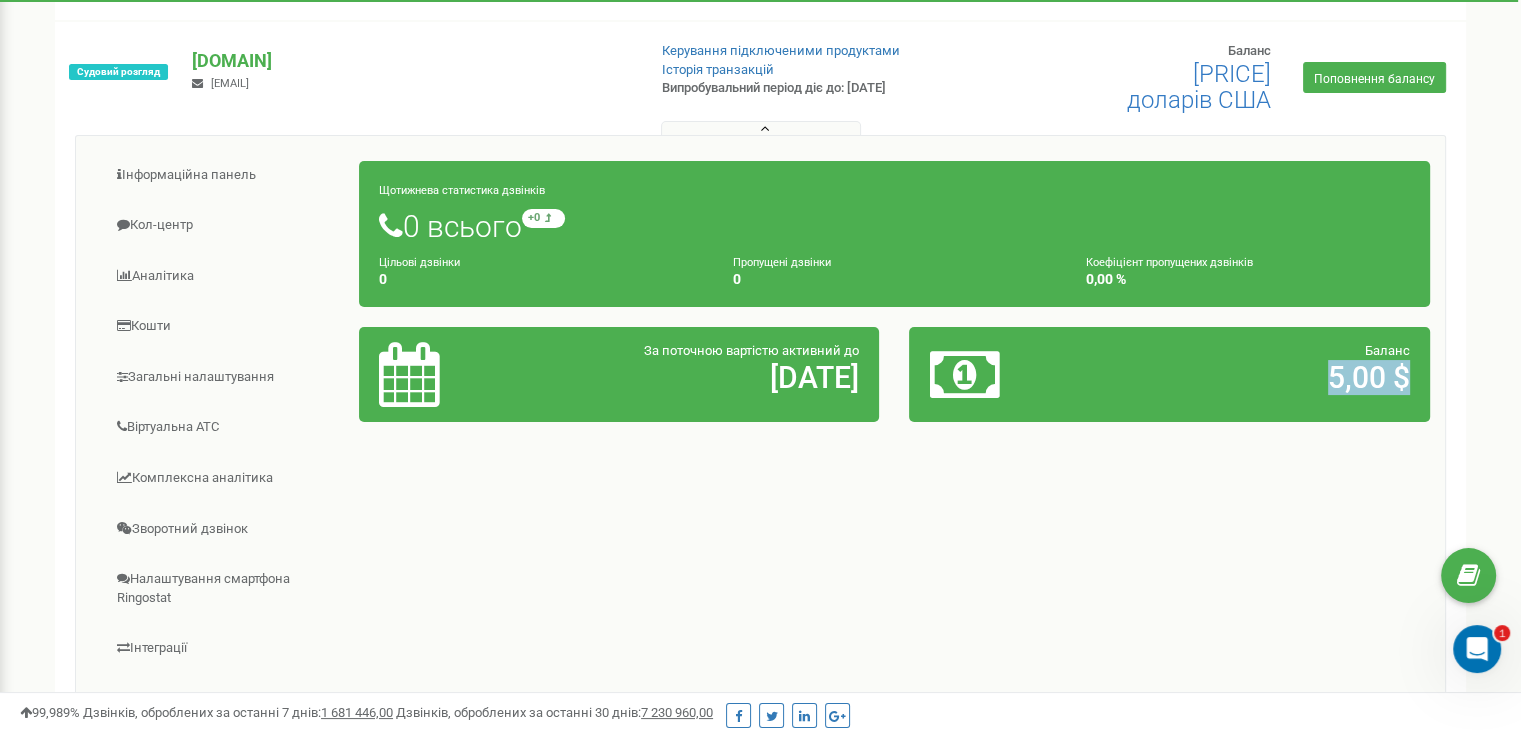 click on "5,00 $" at bounding box center (1255, 377) 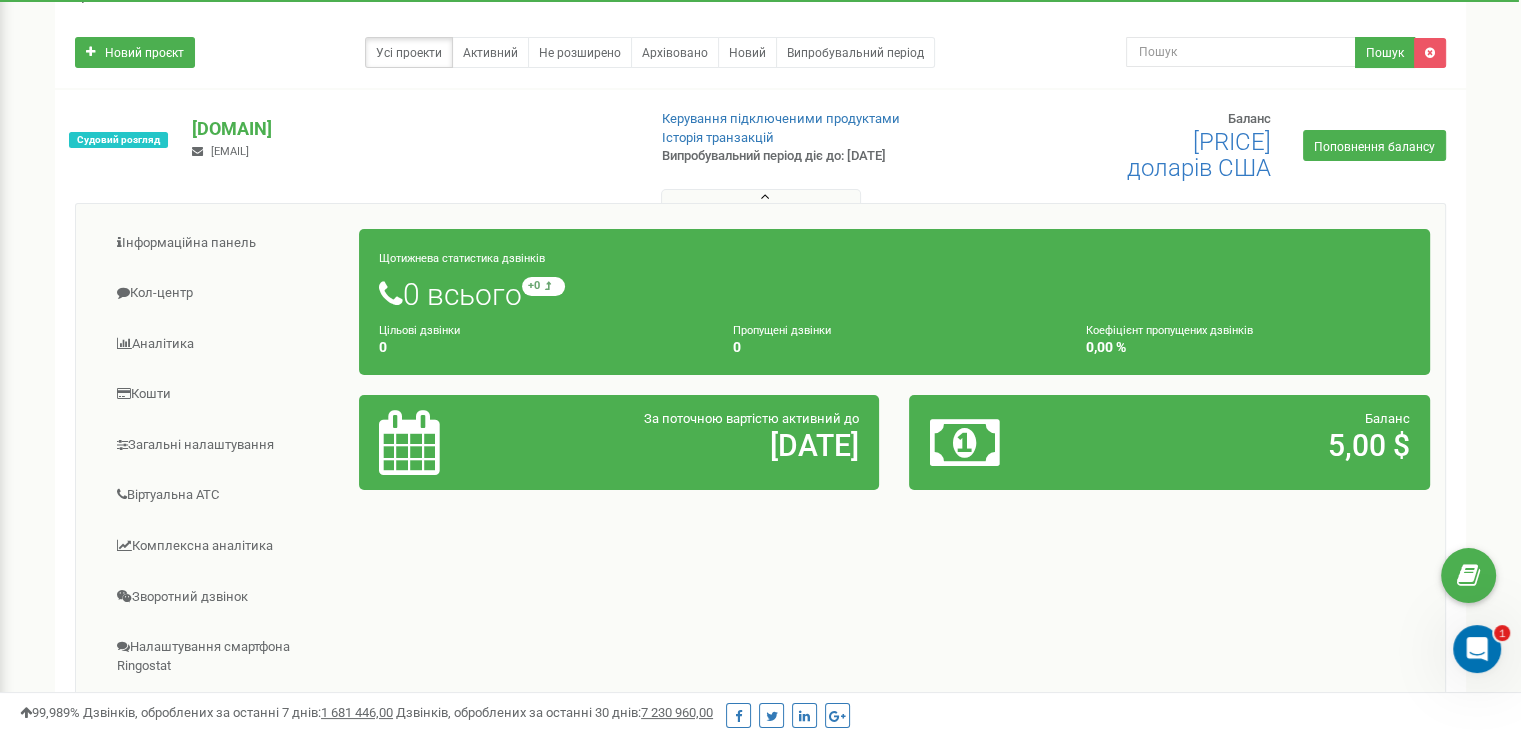 scroll, scrollTop: 0, scrollLeft: 0, axis: both 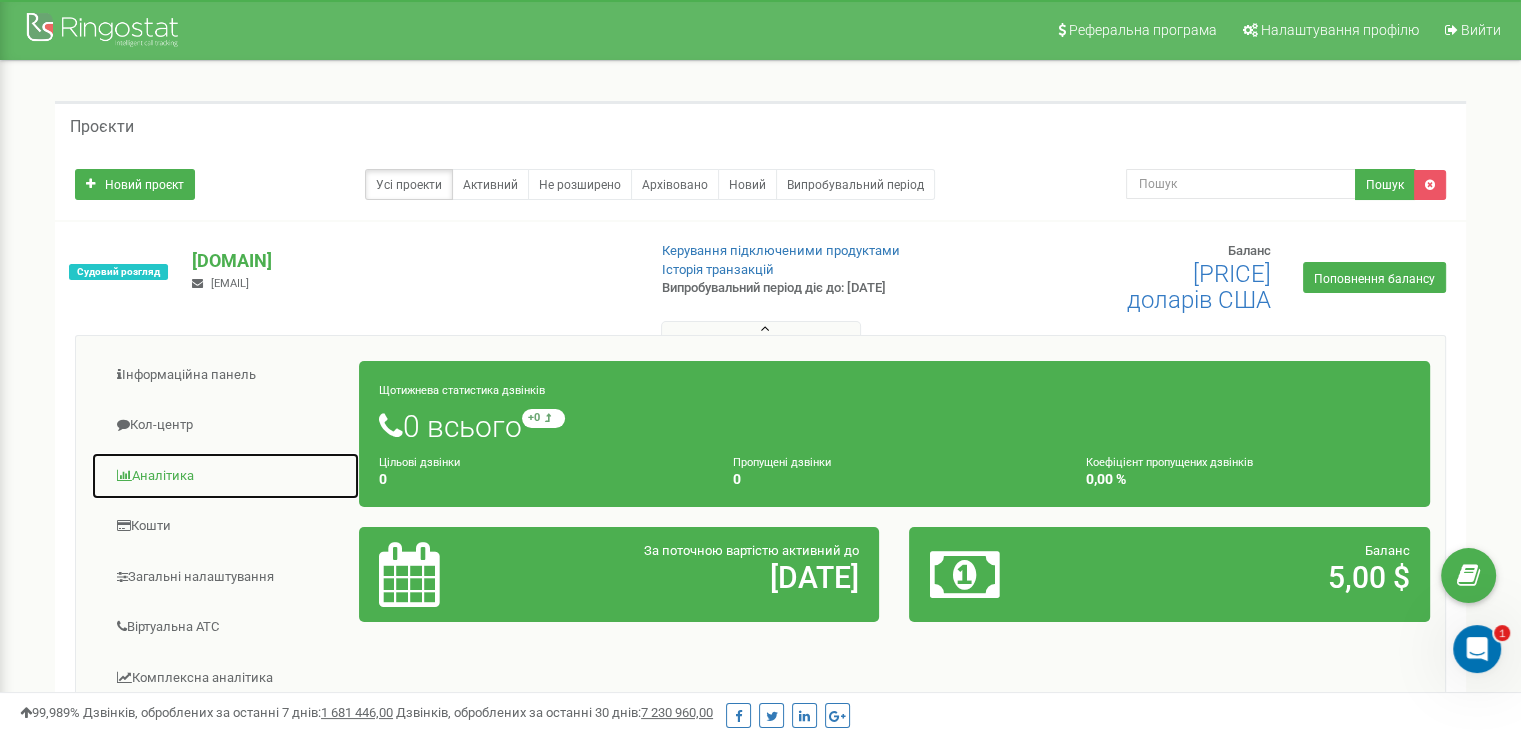 click on "Аналітика" at bounding box center [163, 475] 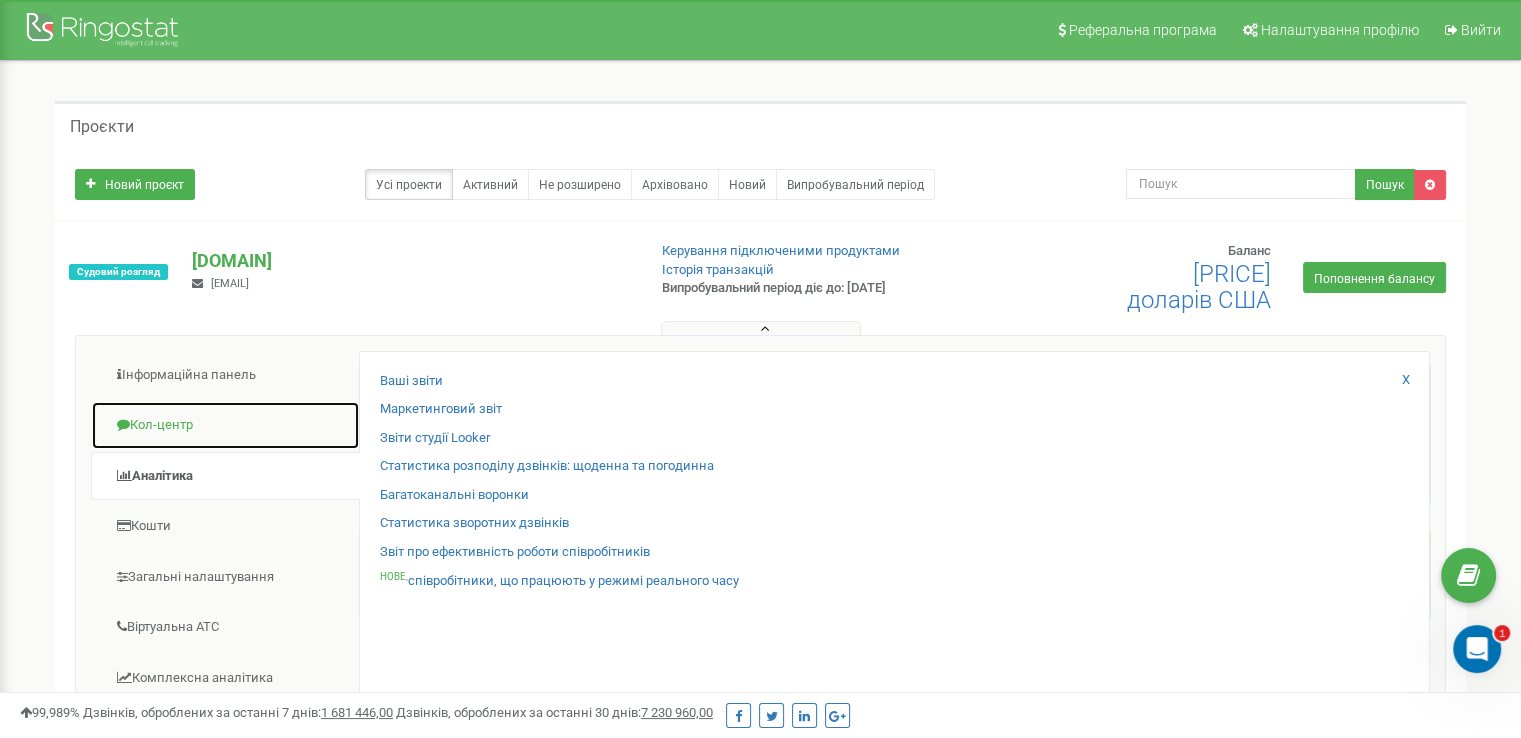 click on "Кол-центр" at bounding box center [225, 425] 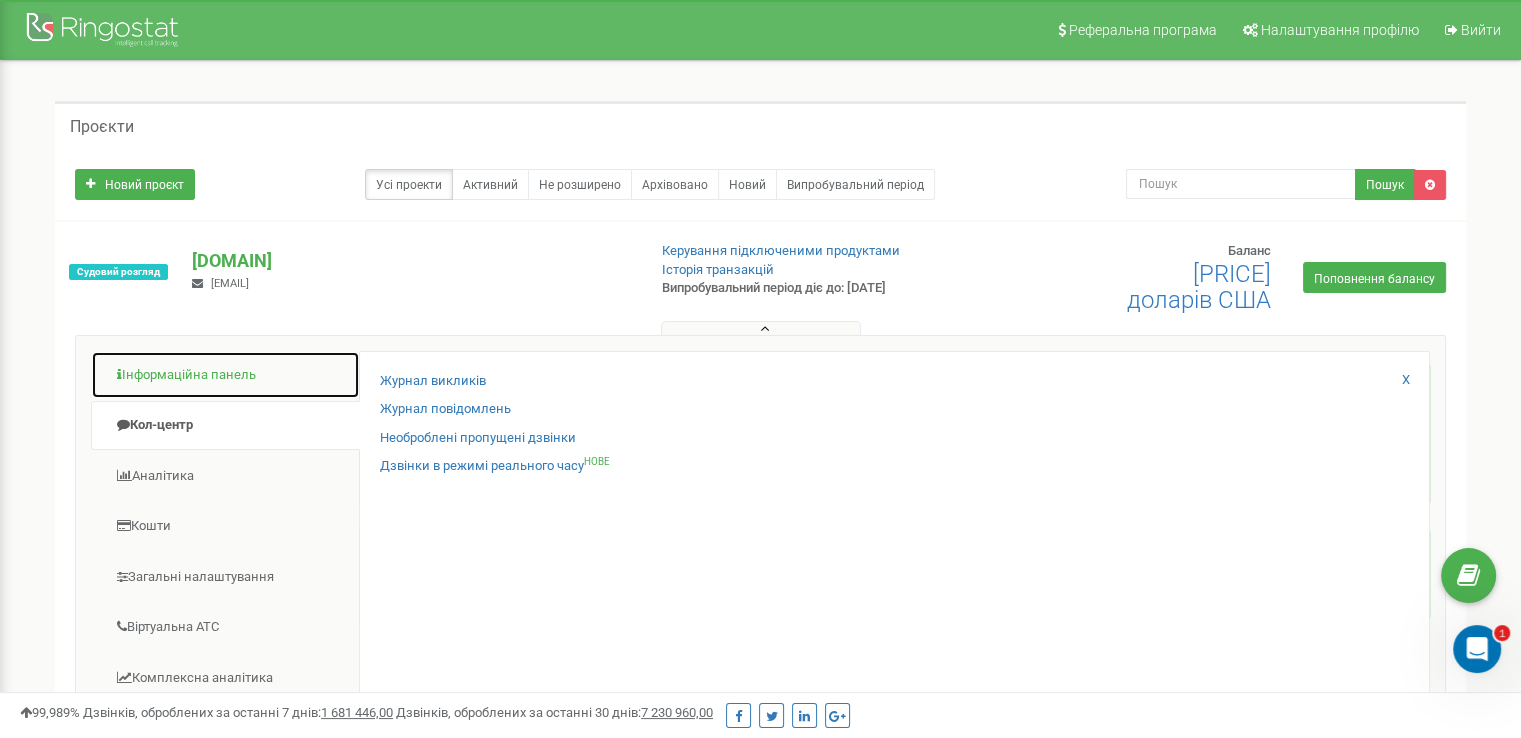 click on "Інформаційна панель" at bounding box center [189, 374] 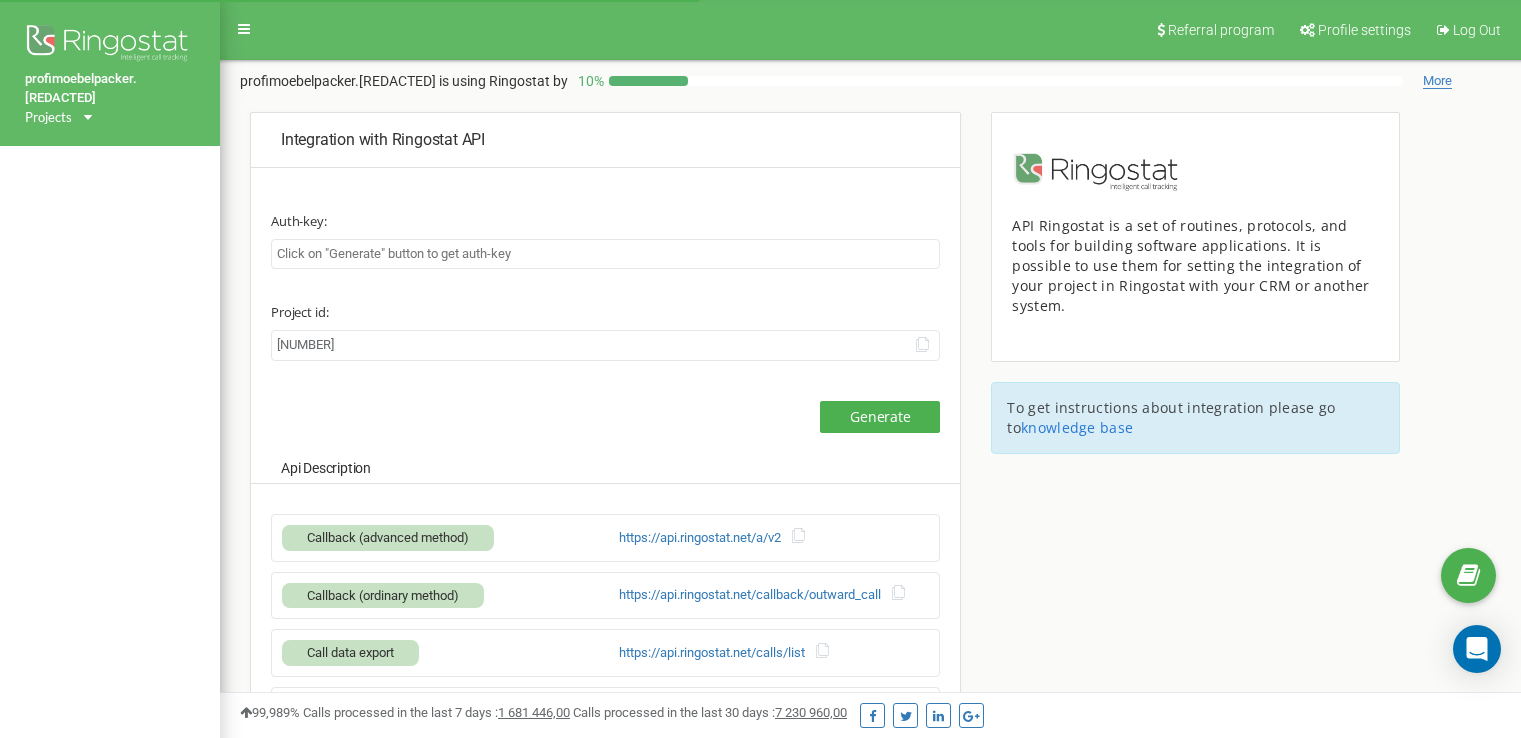 scroll, scrollTop: 0, scrollLeft: 0, axis: both 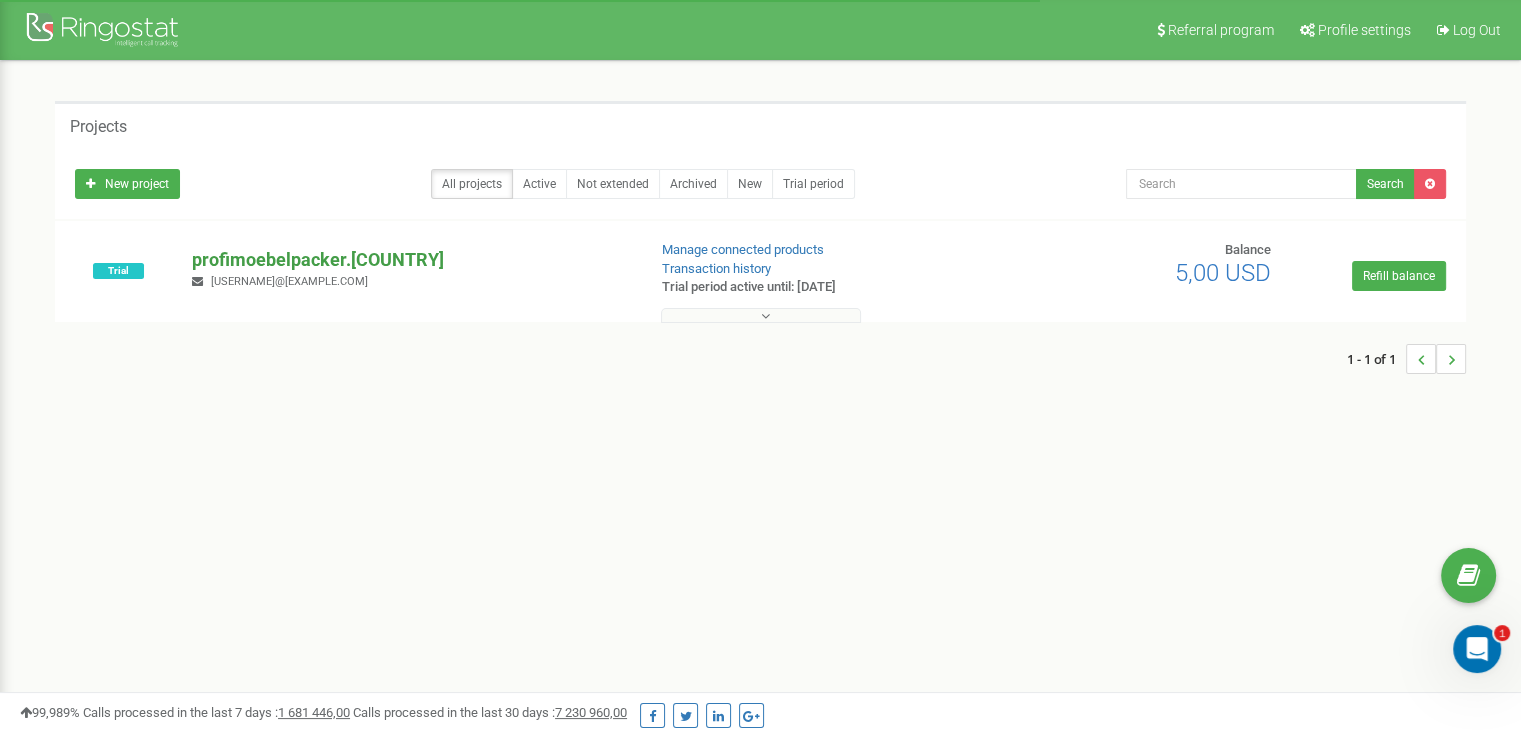 click on "[DOMAIN]" at bounding box center (410, 260) 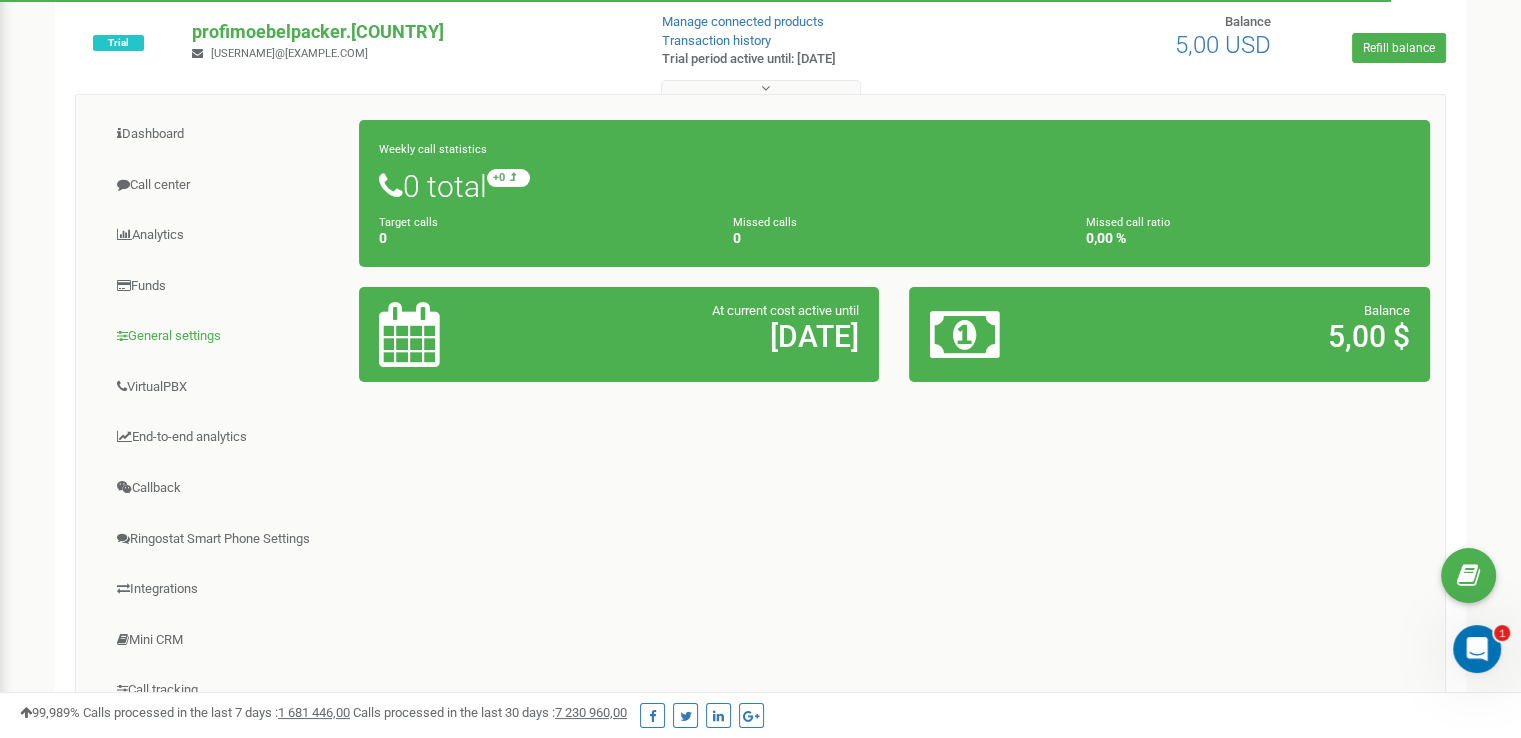 scroll, scrollTop: 462, scrollLeft: 0, axis: vertical 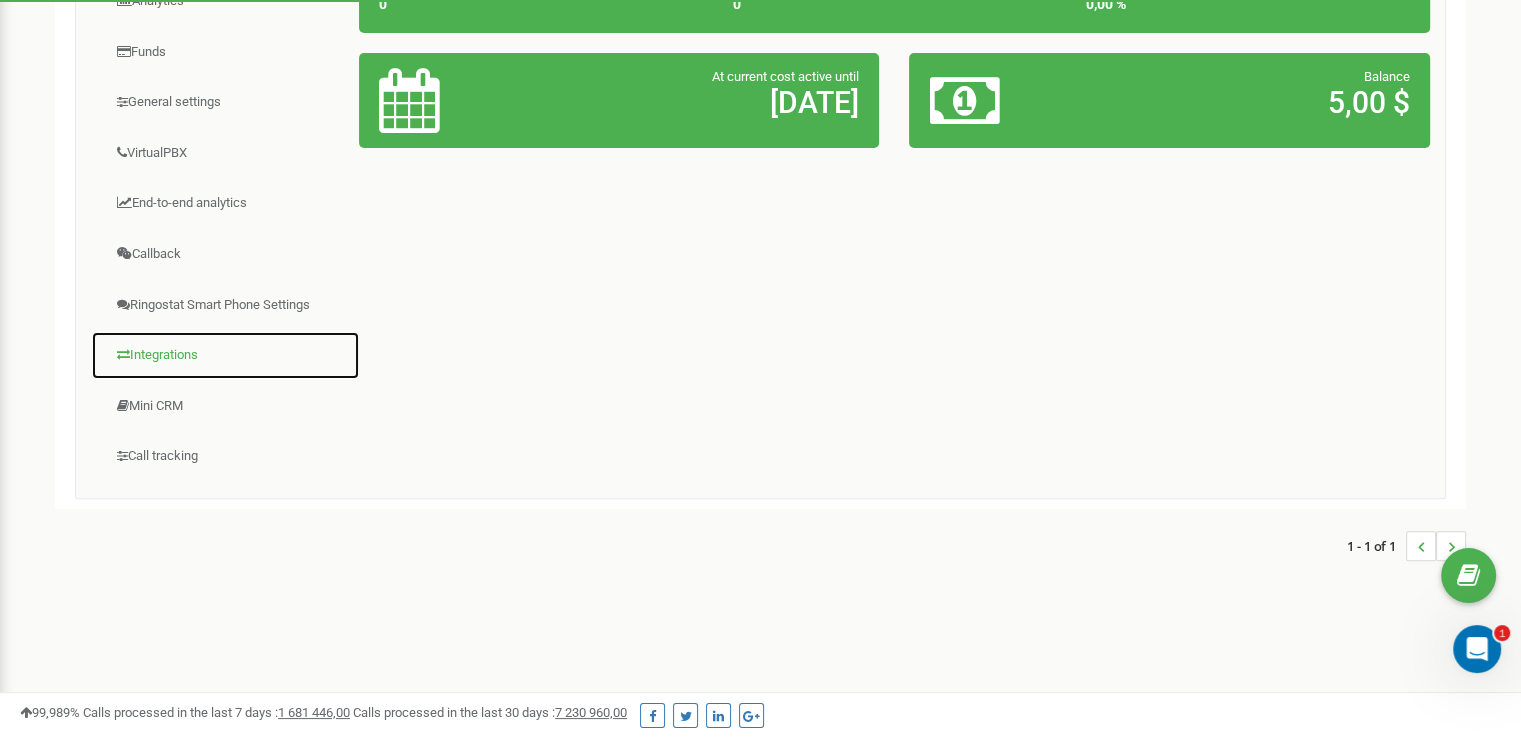 click on "Integrations" at bounding box center [225, 355] 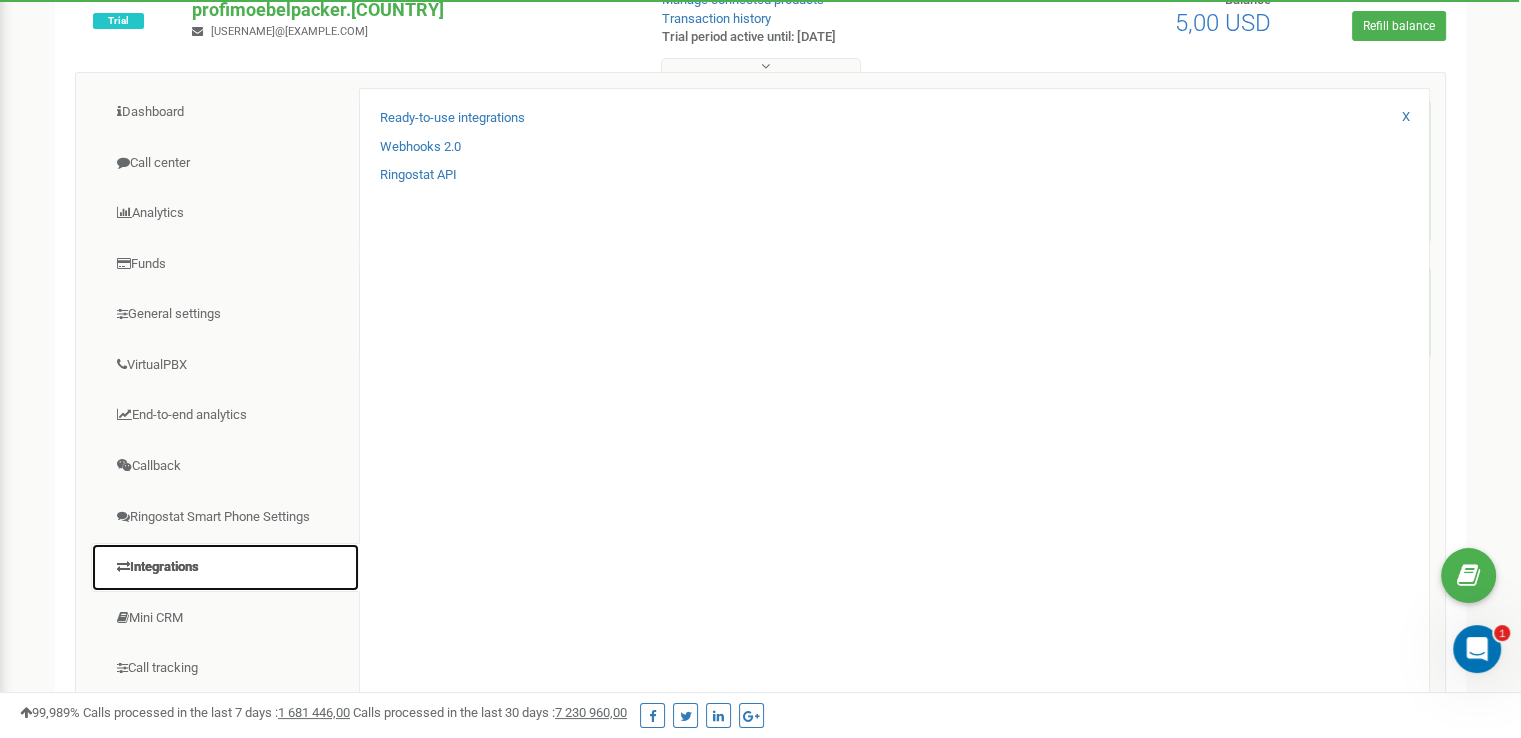 scroll, scrollTop: 162, scrollLeft: 0, axis: vertical 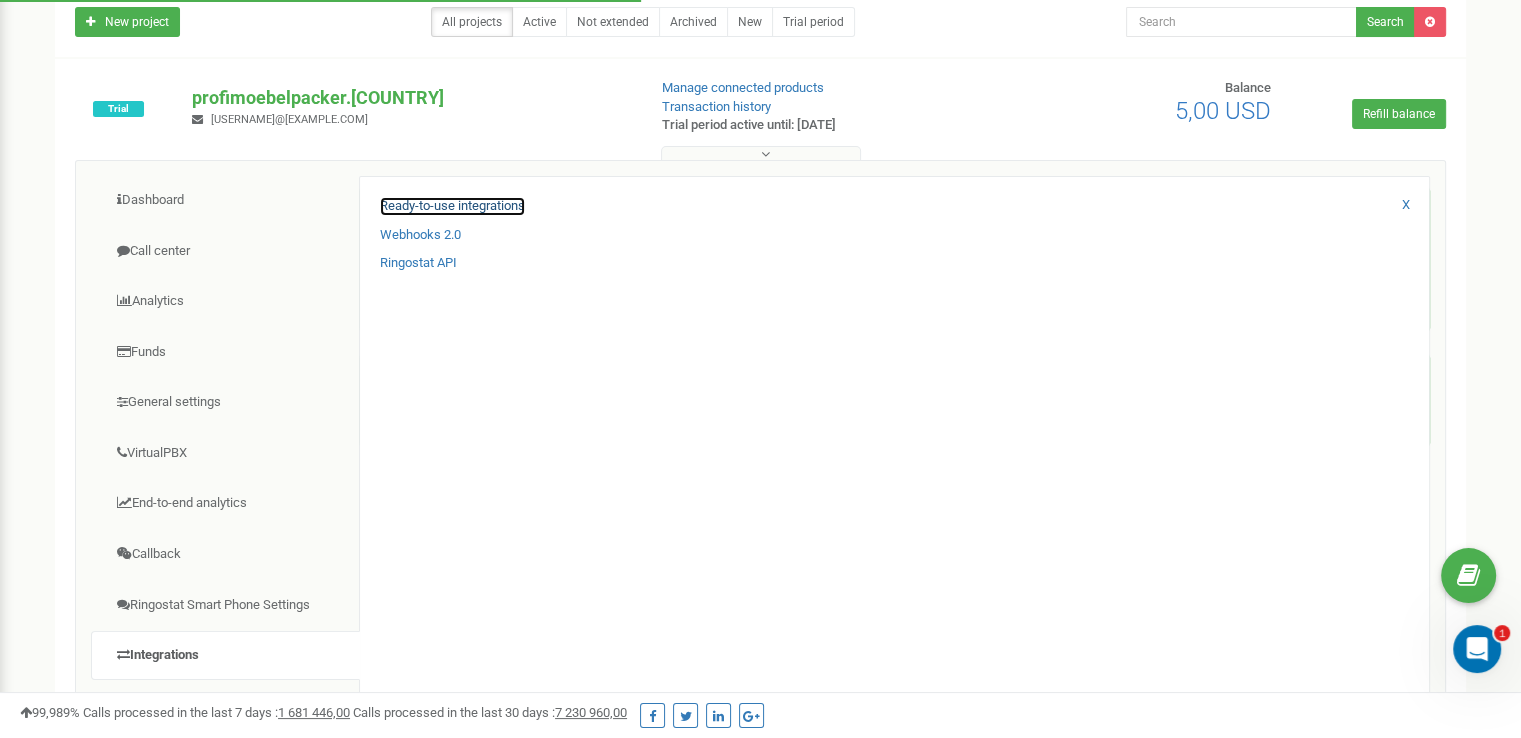 click on "Ready-to-use integrations" at bounding box center (452, 206) 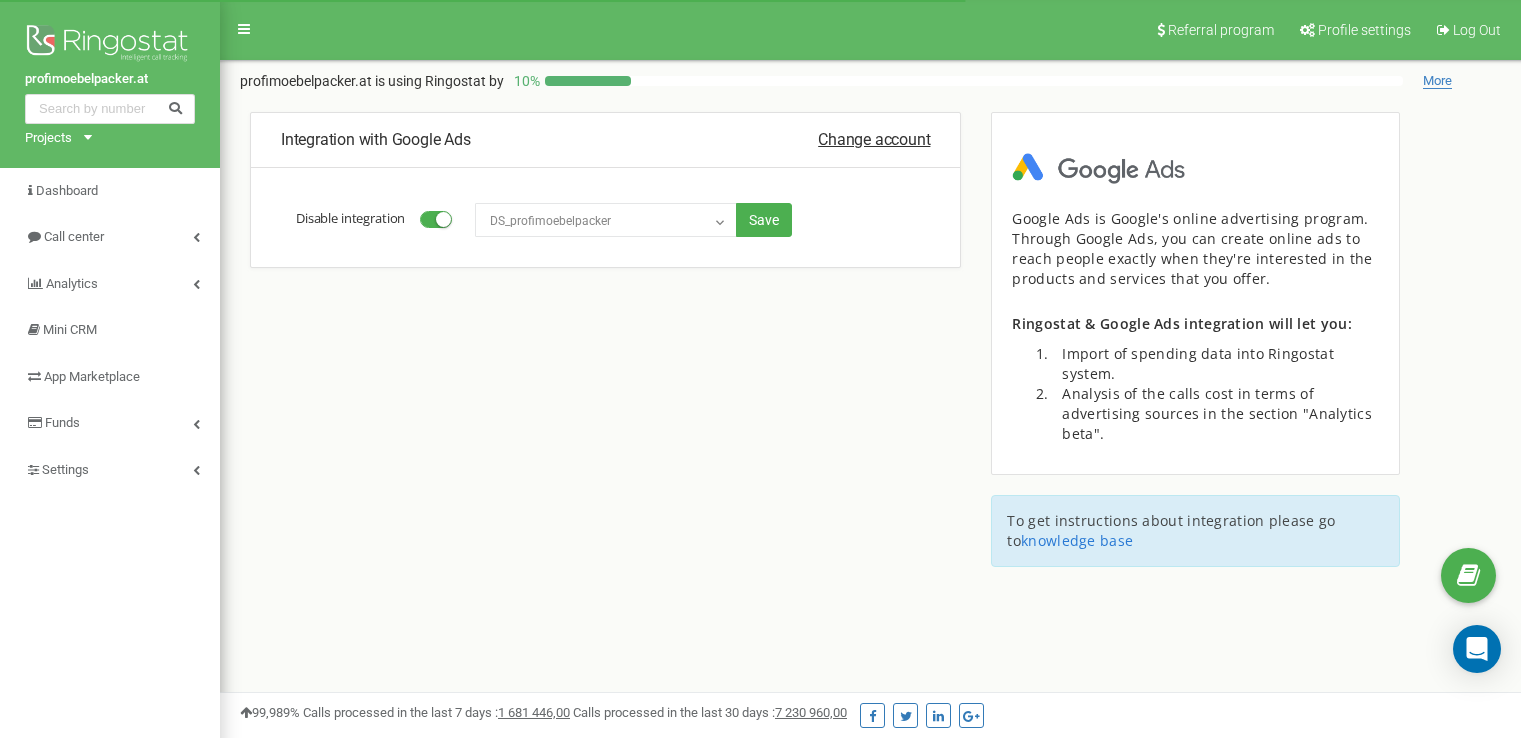 scroll, scrollTop: 0, scrollLeft: 0, axis: both 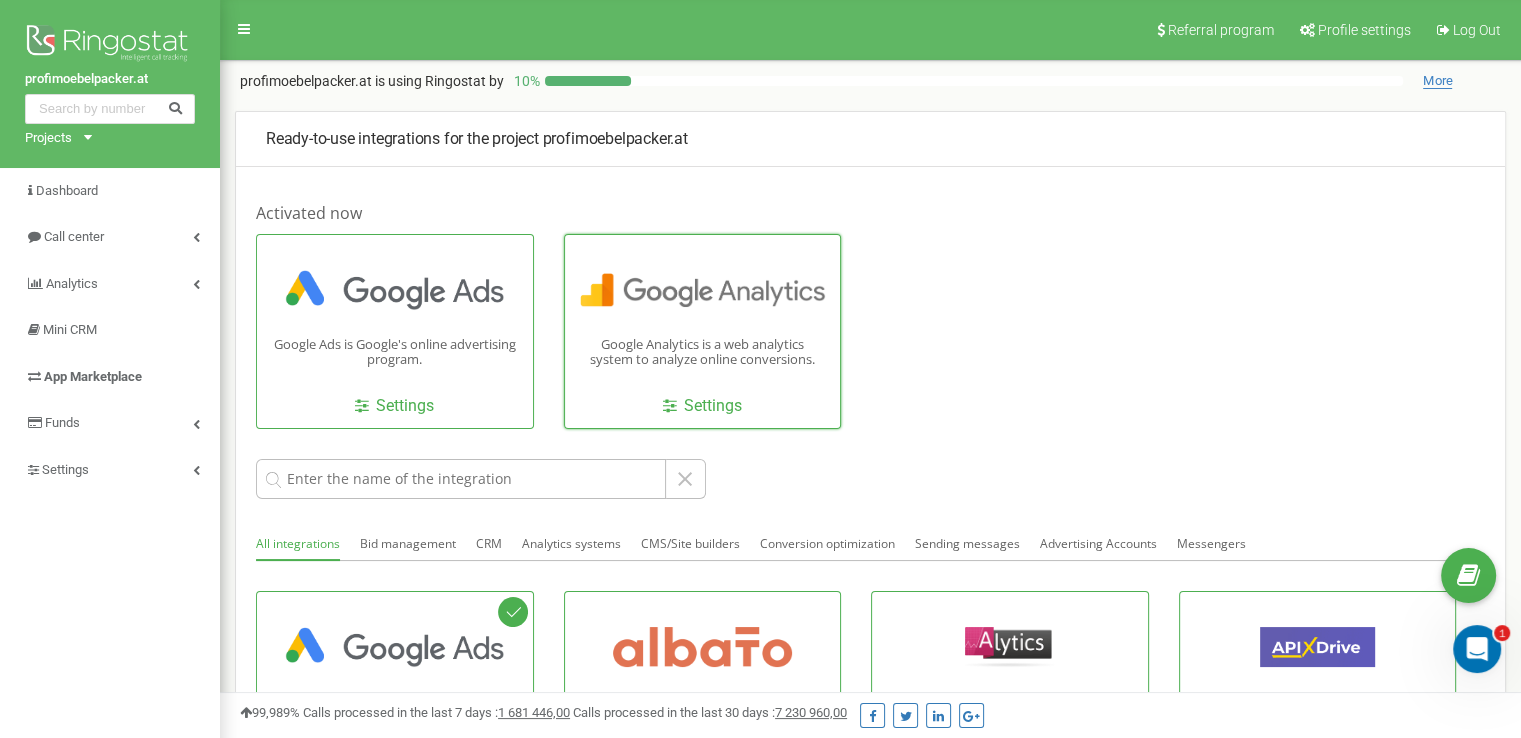 click on "Google Analytics is a web analytics system to analyze online conversions. Settings" at bounding box center [703, 331] 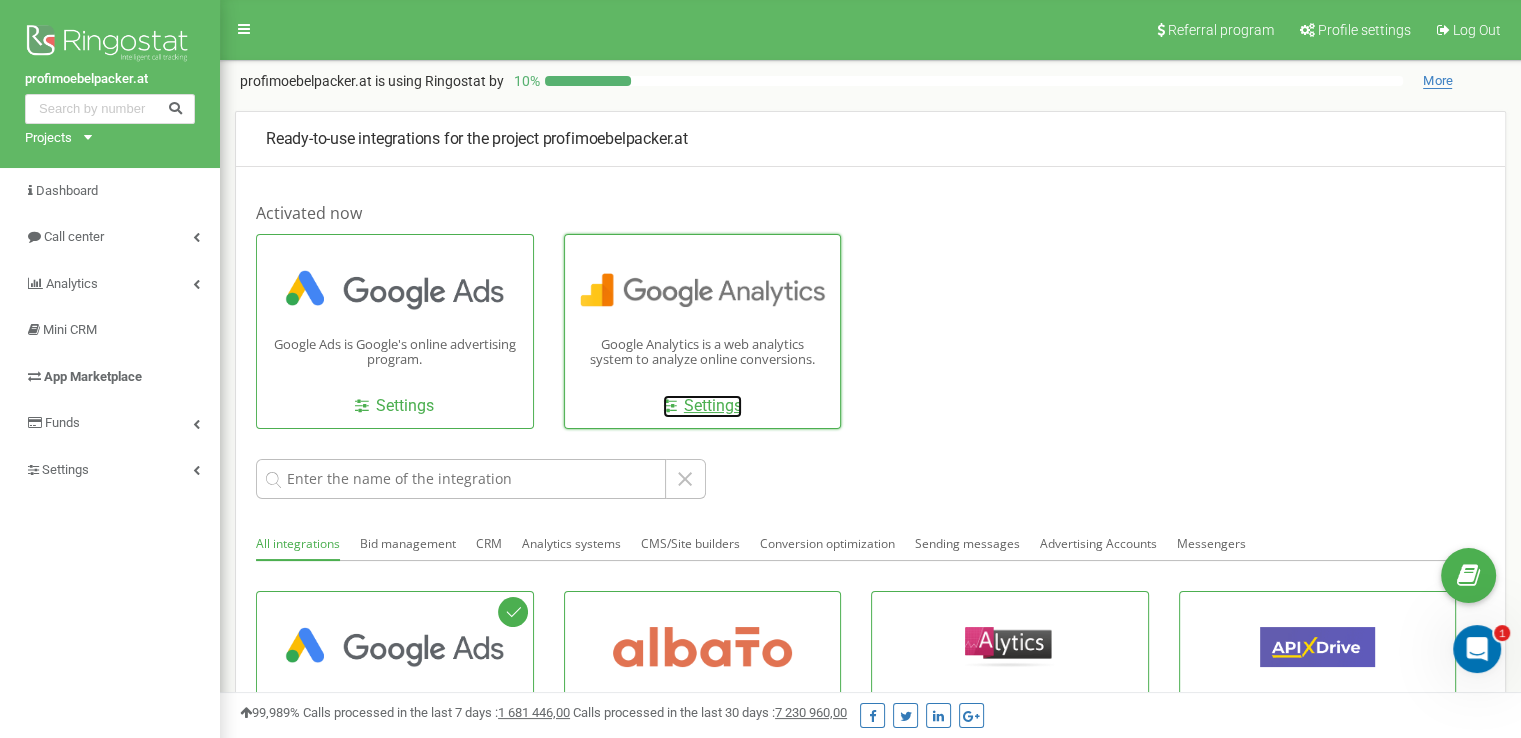 click on "Settings" at bounding box center [702, 406] 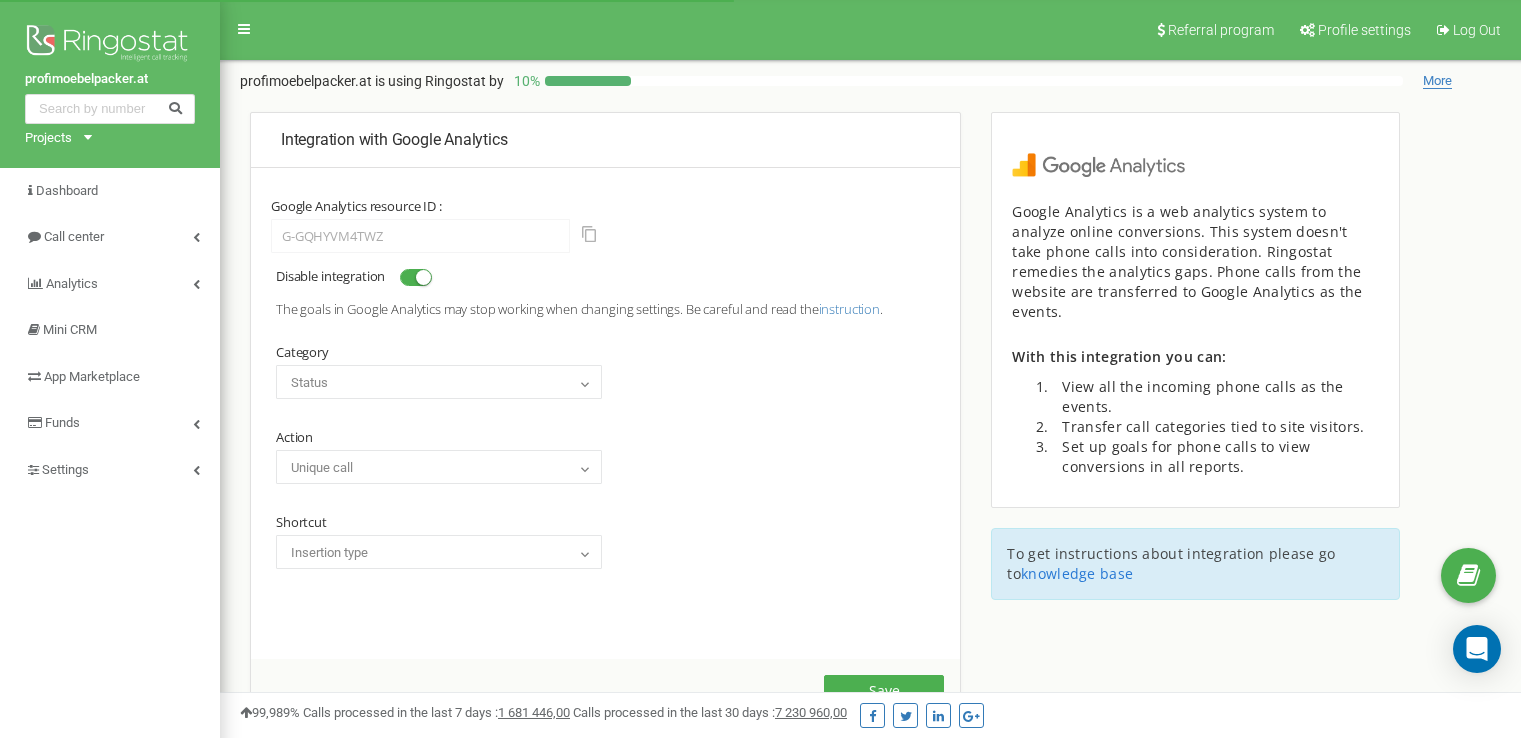 scroll, scrollTop: 0, scrollLeft: 0, axis: both 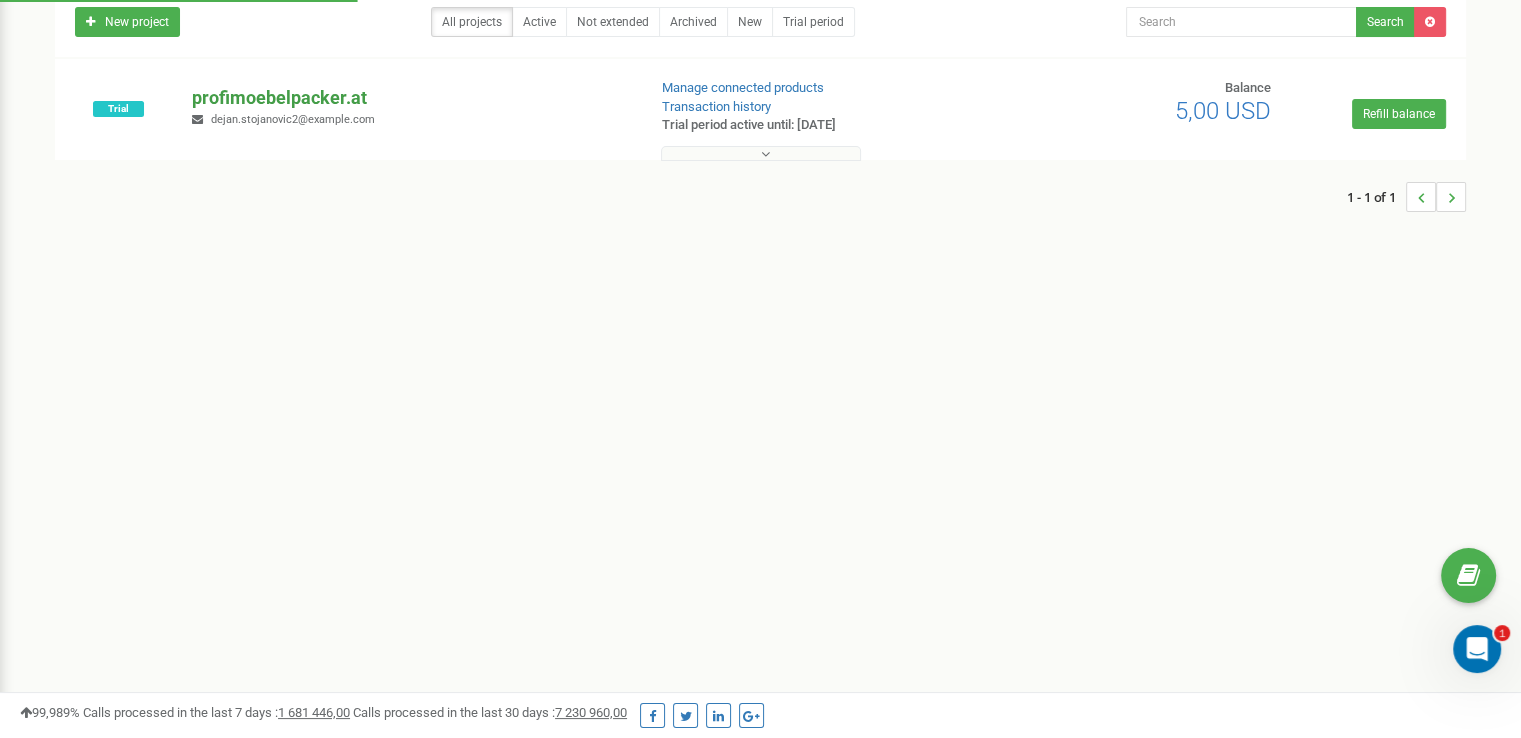 click on "profimoebelpacker.at" at bounding box center [410, 98] 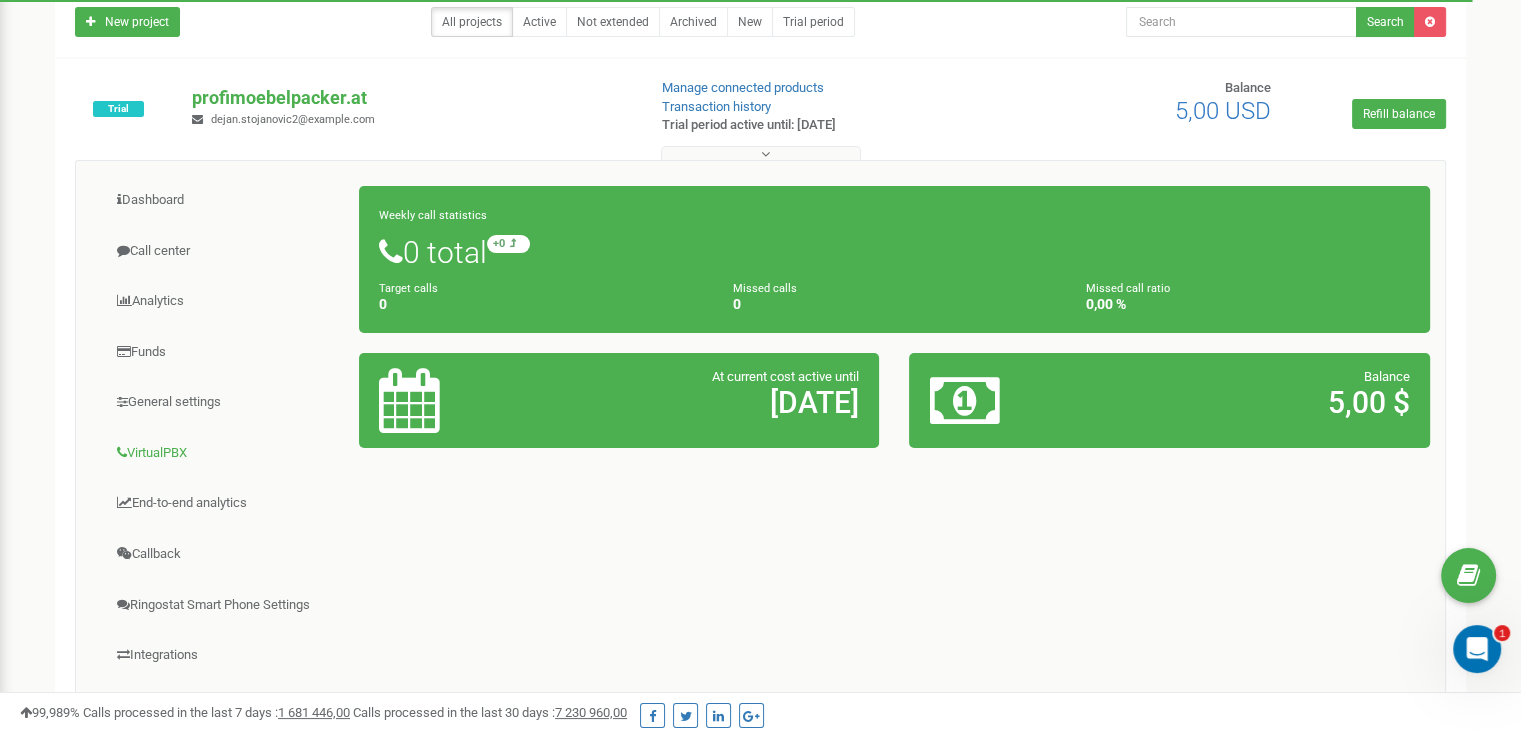 scroll, scrollTop: 462, scrollLeft: 0, axis: vertical 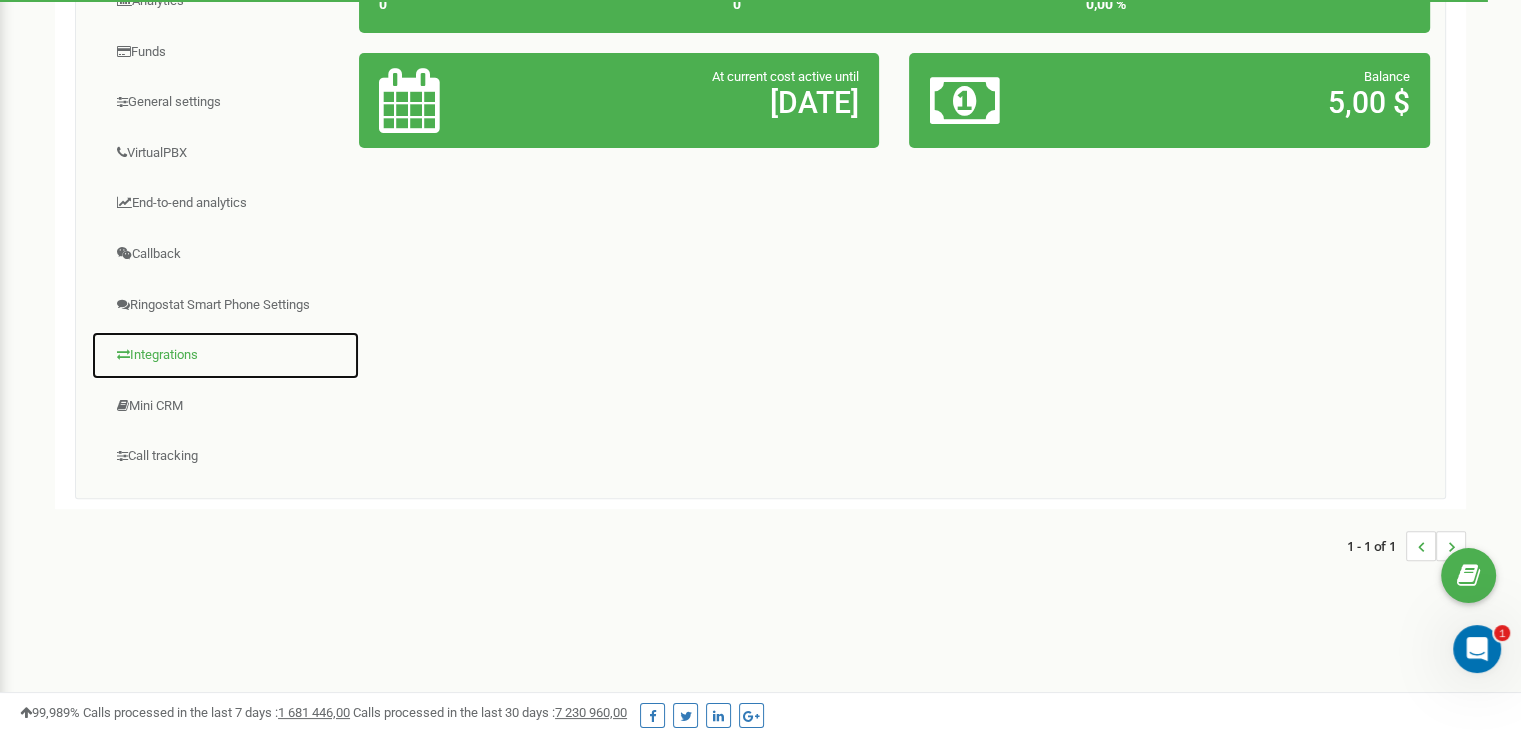click on "Integrations" at bounding box center (225, 355) 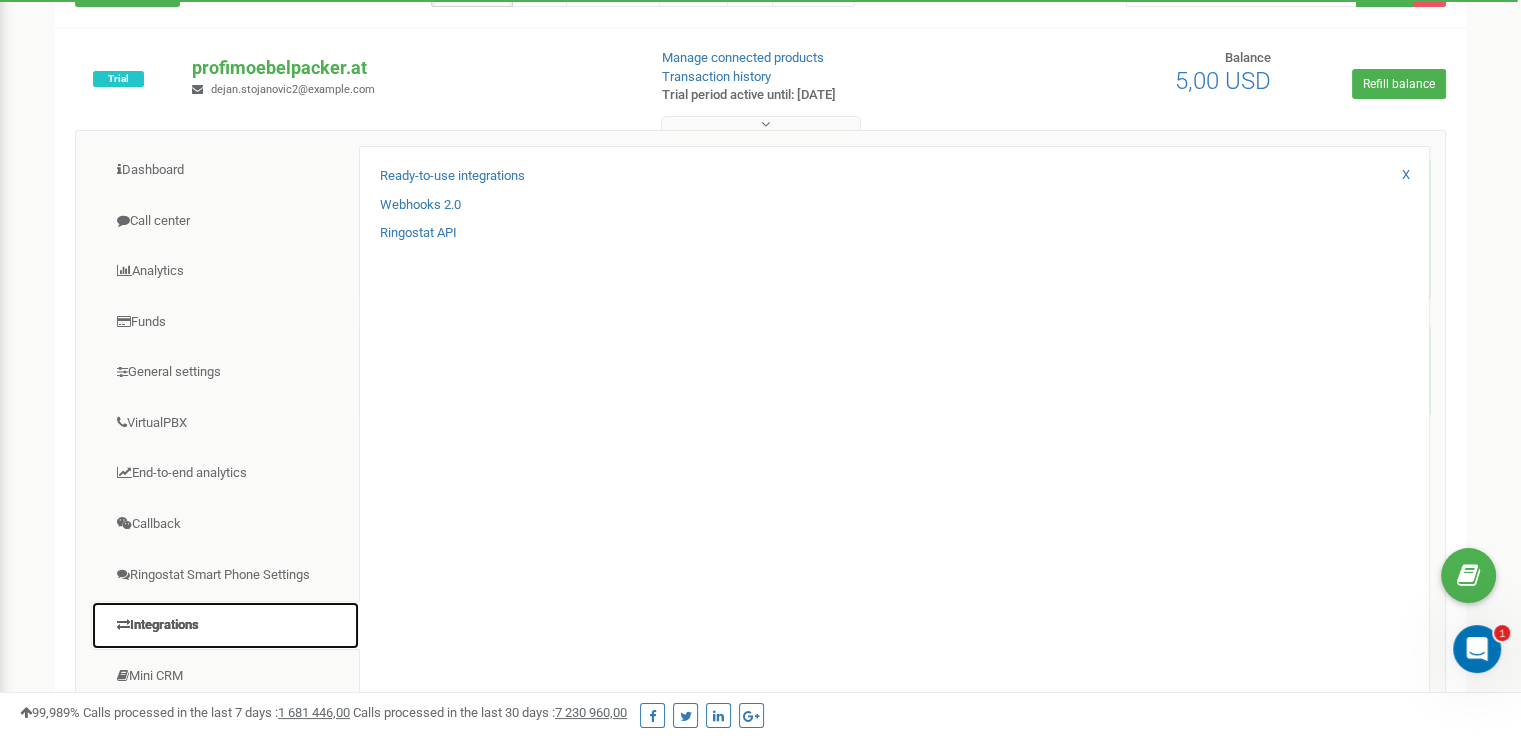 scroll, scrollTop: 62, scrollLeft: 0, axis: vertical 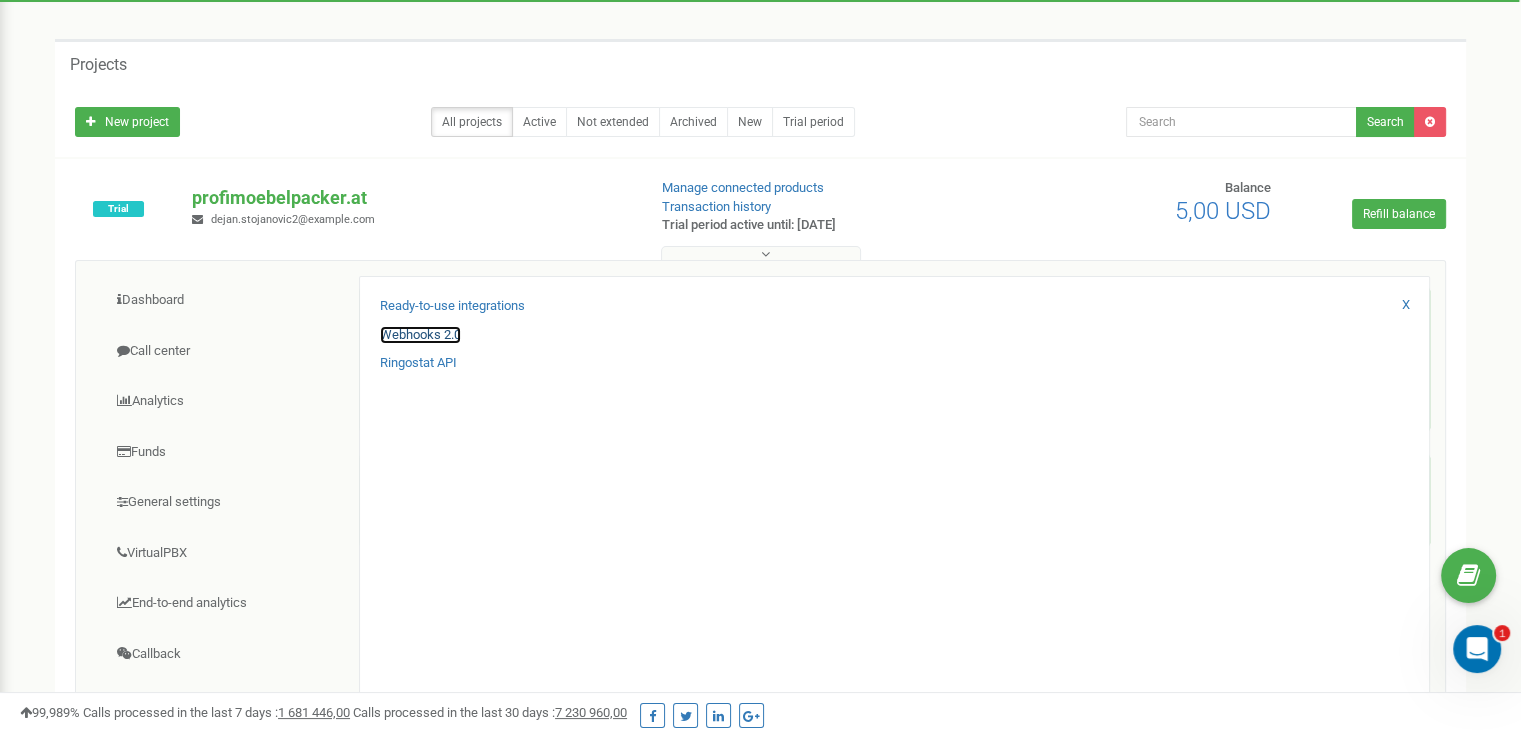 click on "Webhooks 2.0" at bounding box center [420, 335] 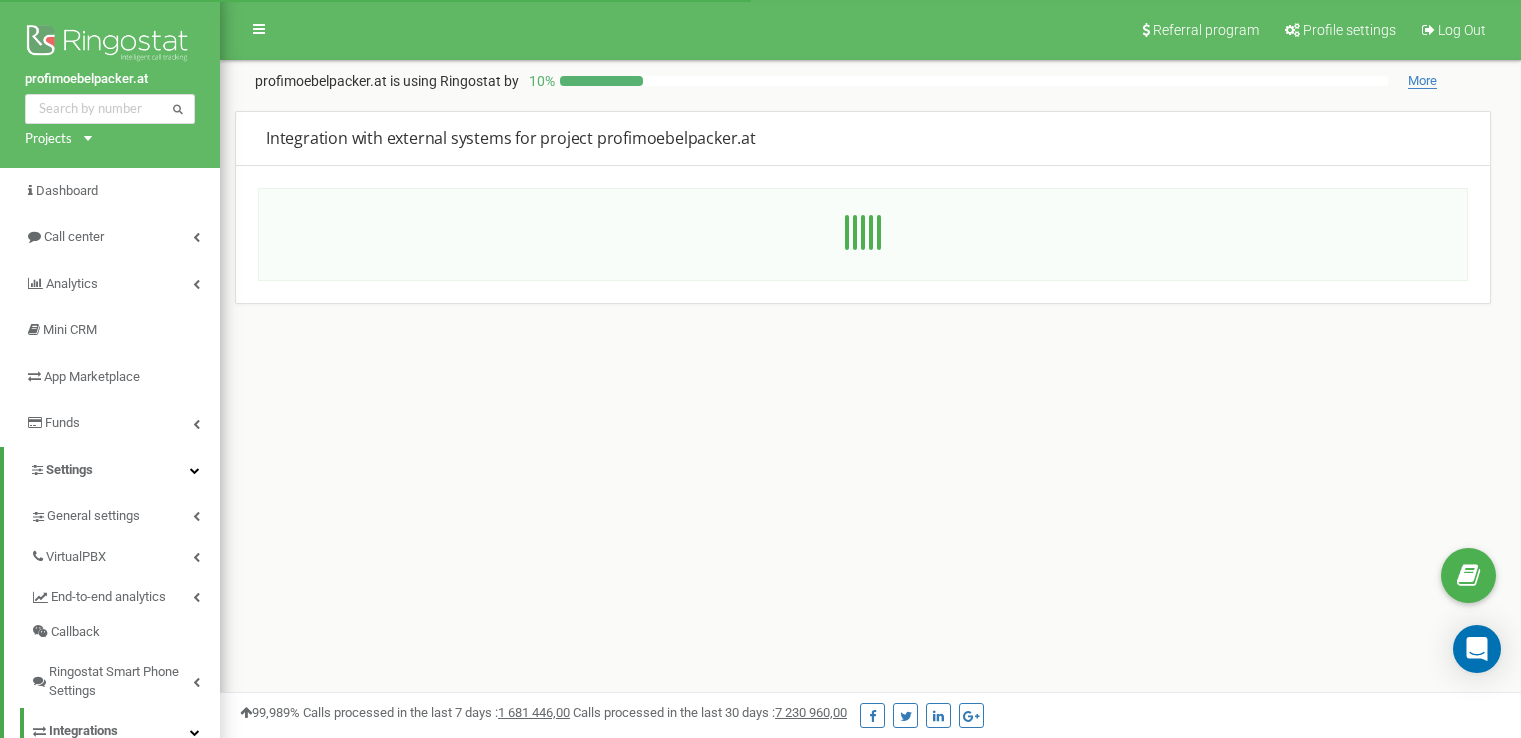 scroll, scrollTop: 0, scrollLeft: 0, axis: both 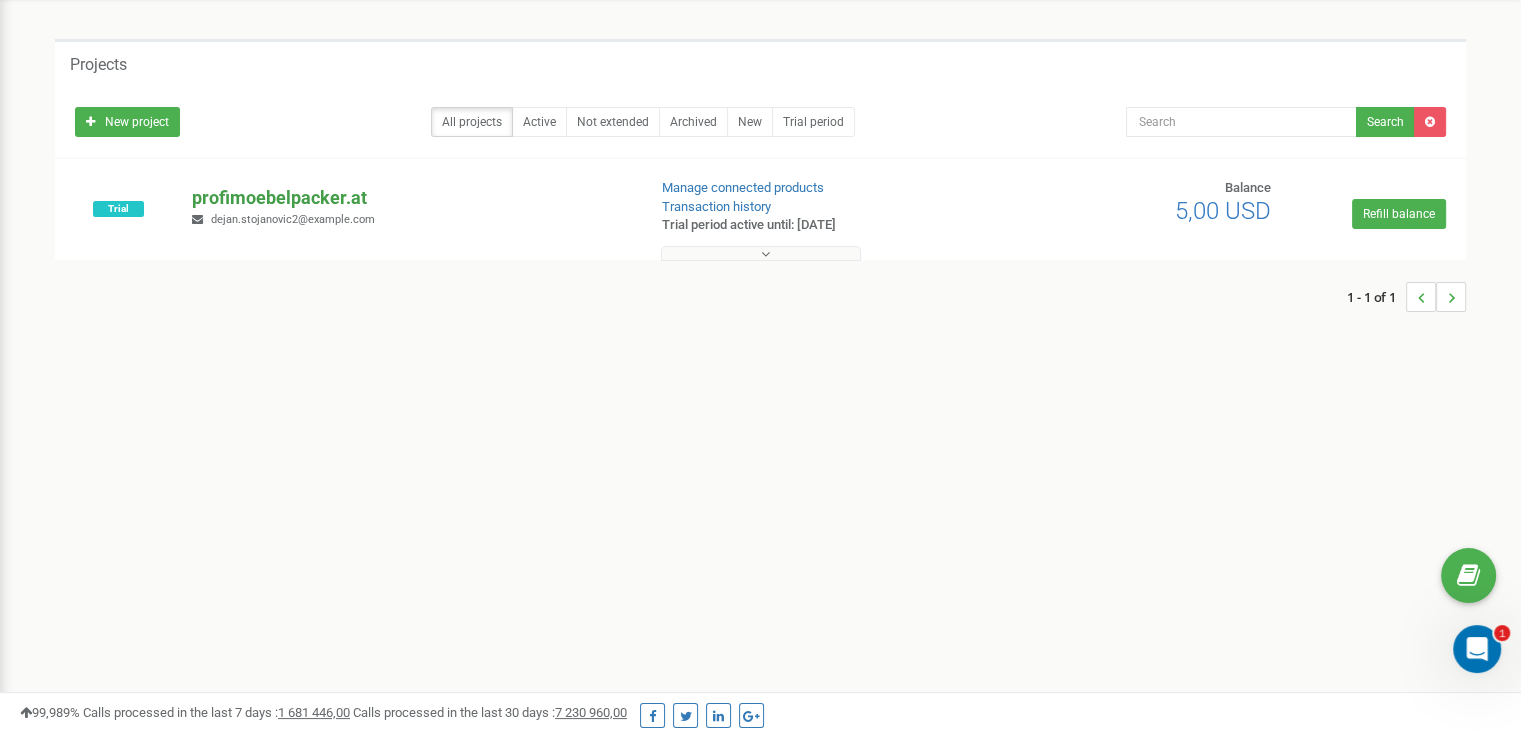 click on "profimoebelpacker.at" at bounding box center [410, 198] 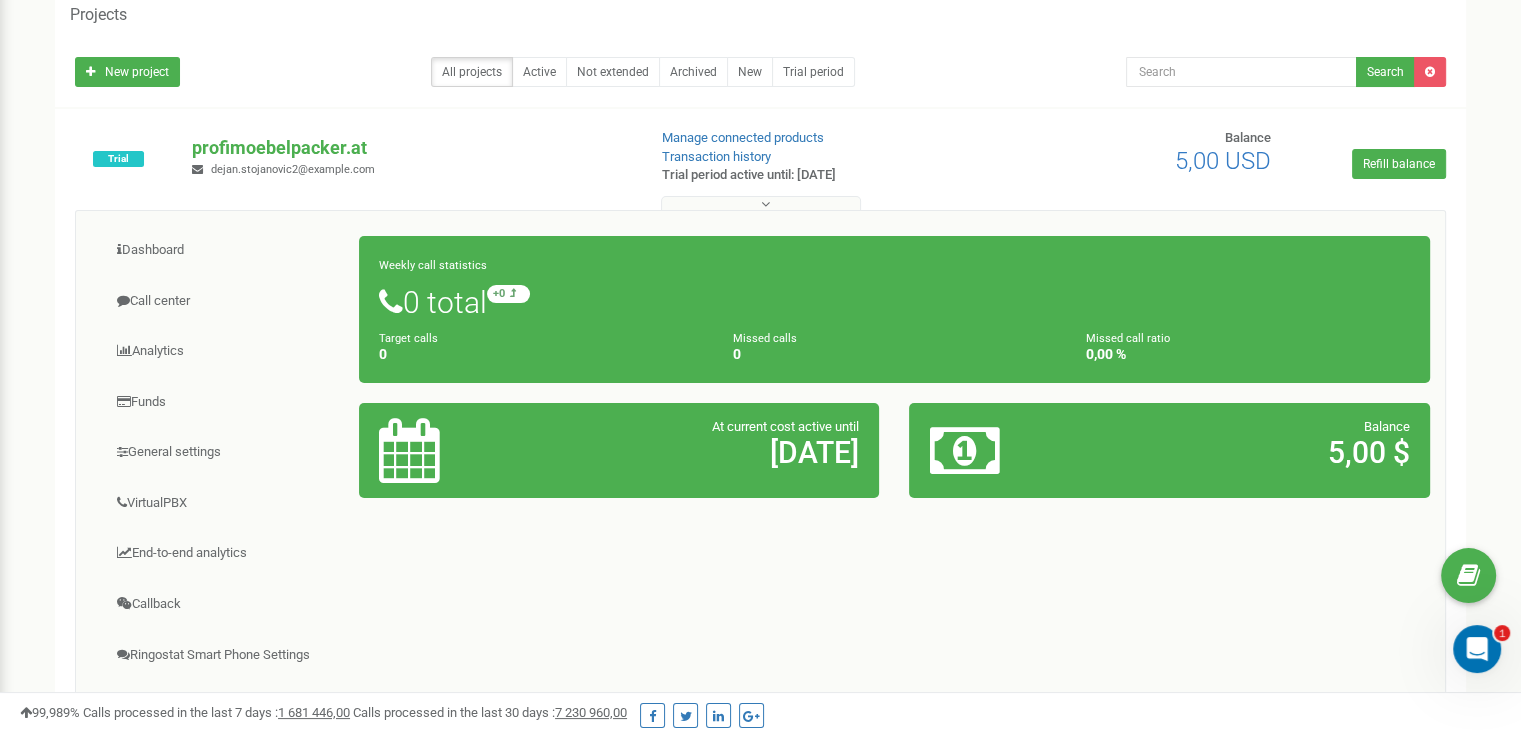 scroll, scrollTop: 462, scrollLeft: 0, axis: vertical 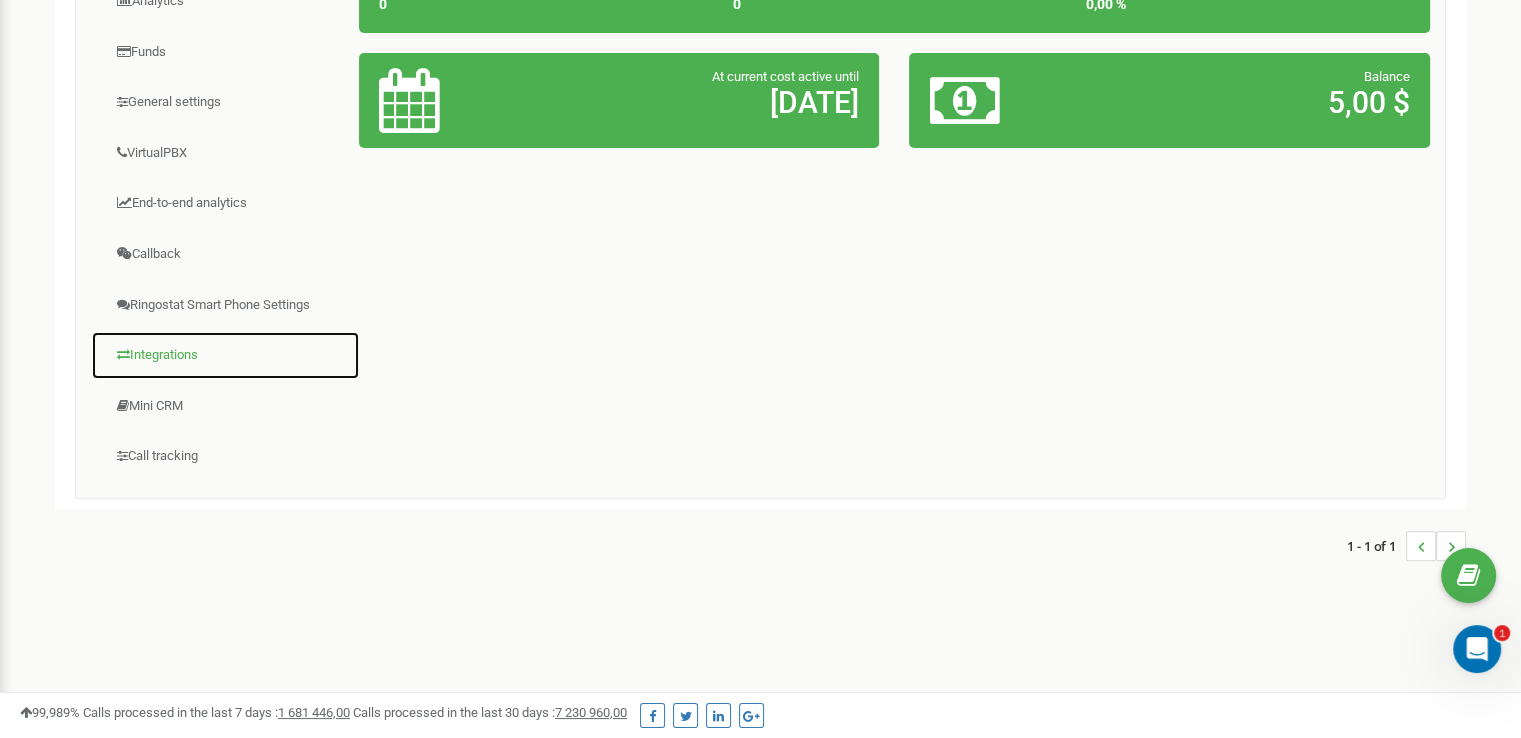click on "Integrations" at bounding box center [225, 355] 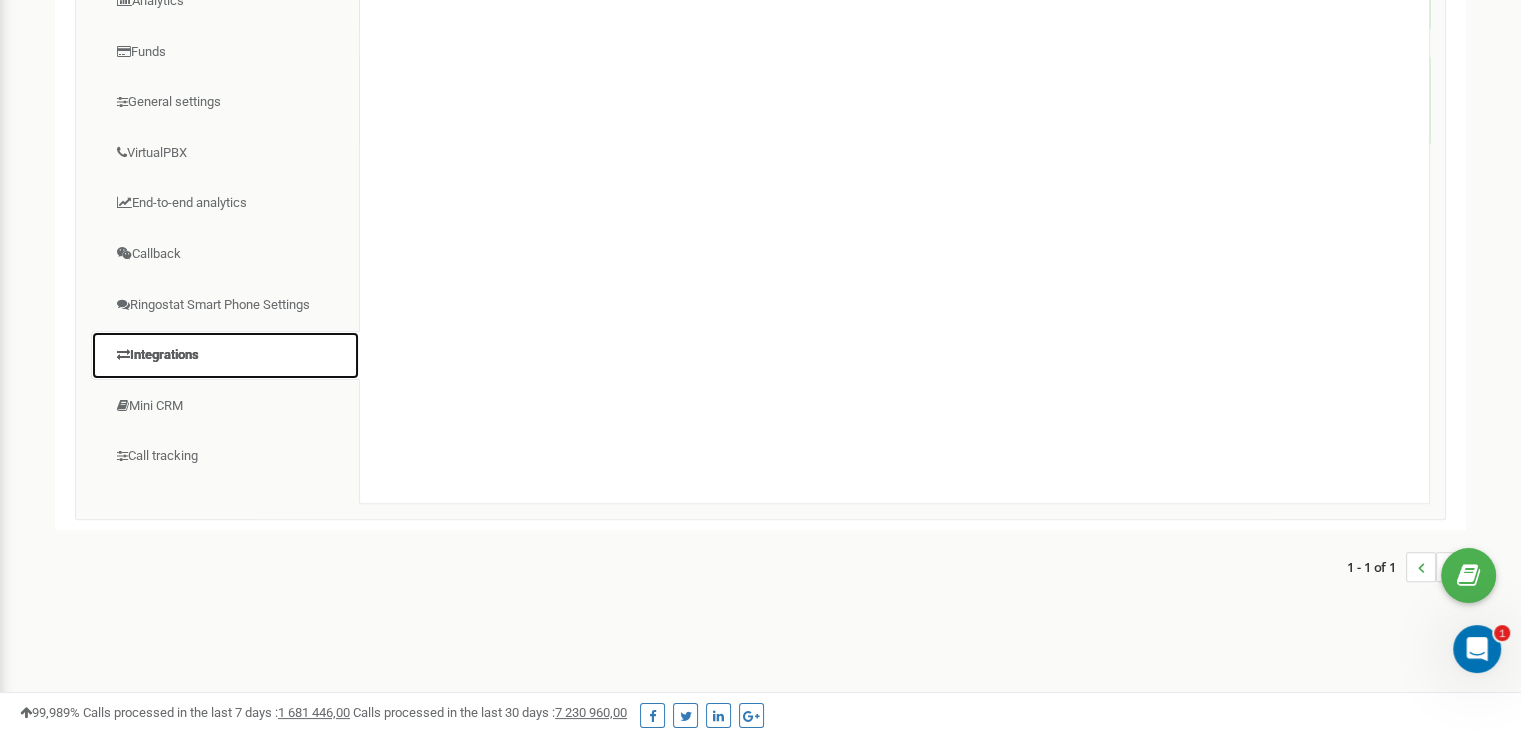 click on "Integrations" at bounding box center (225, 355) 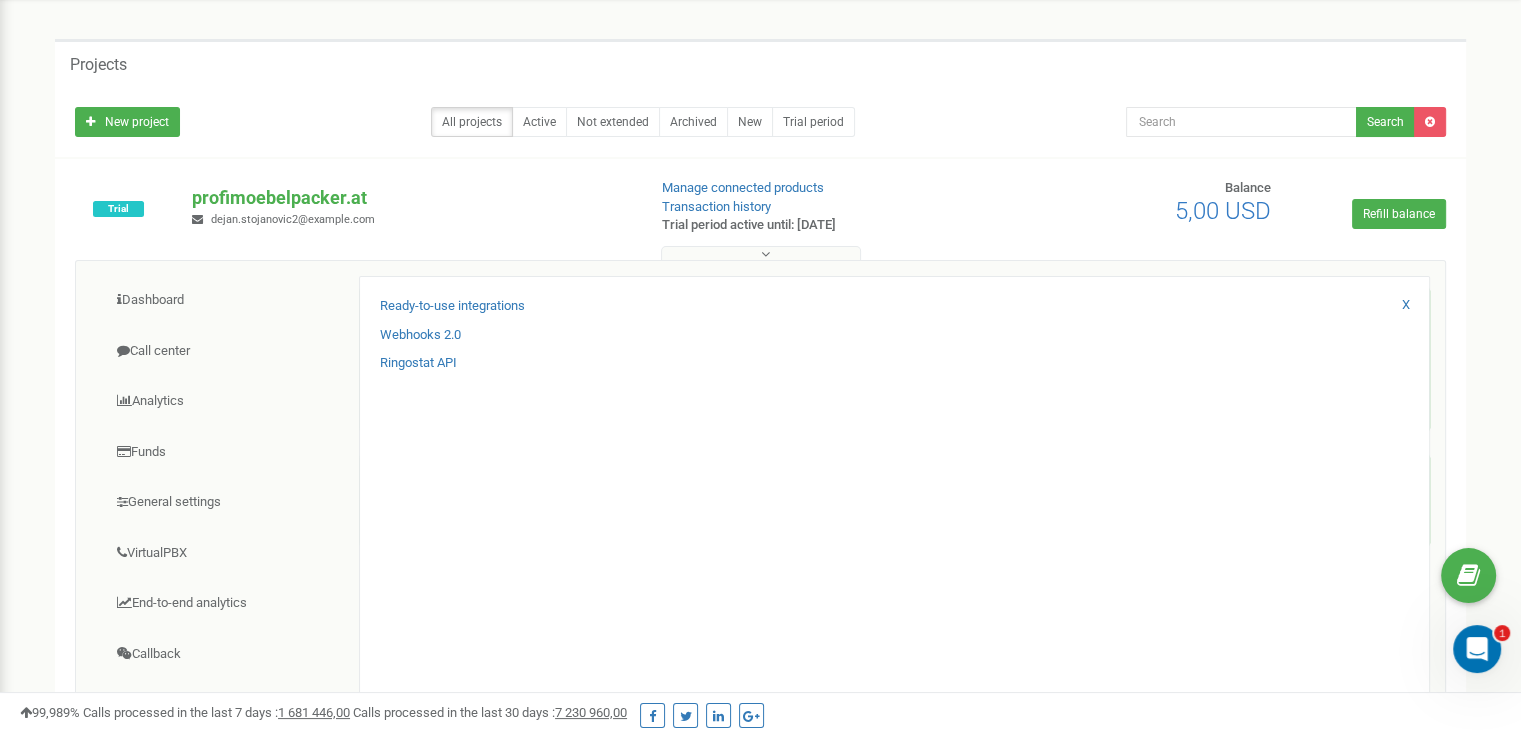 scroll, scrollTop: 0, scrollLeft: 0, axis: both 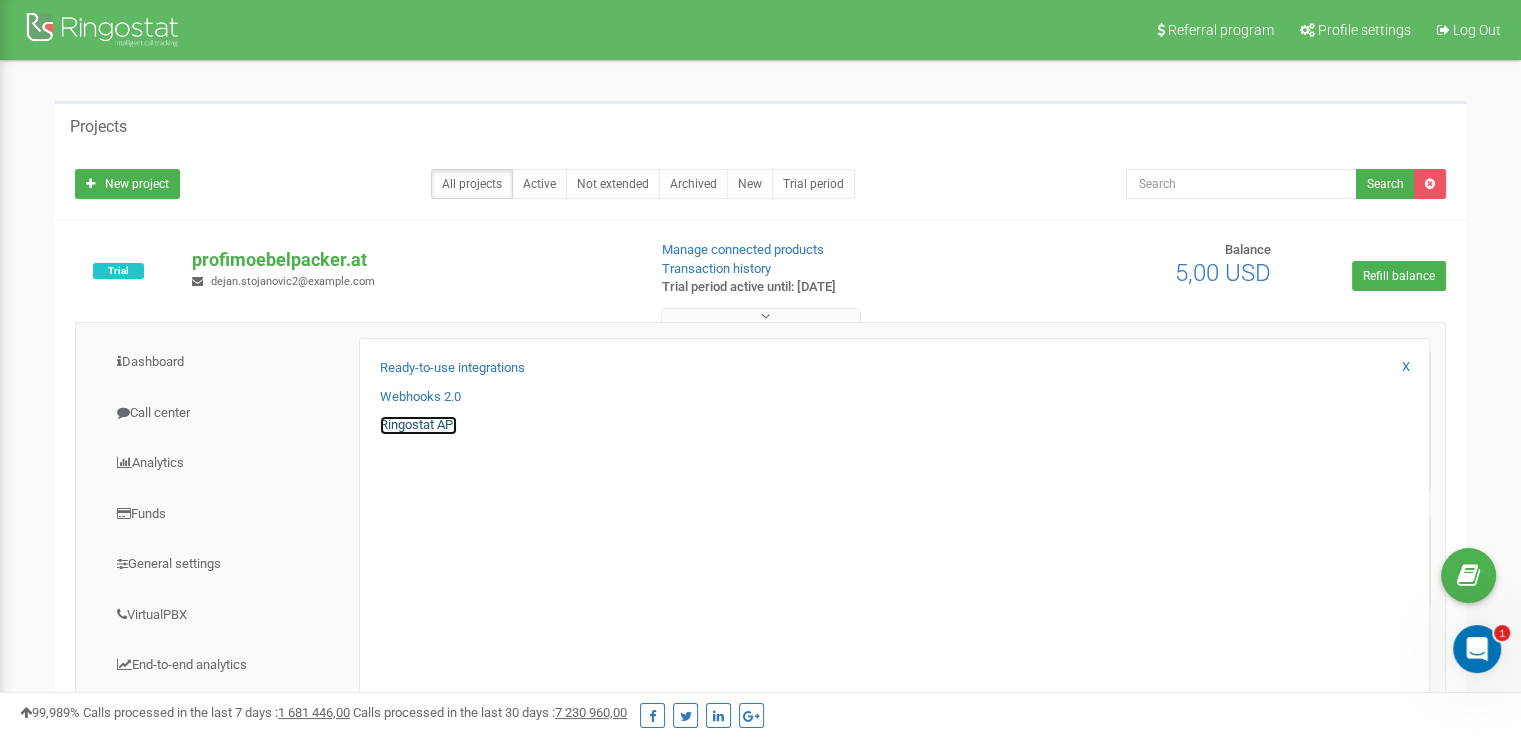 click on "Ringostat API" at bounding box center [418, 425] 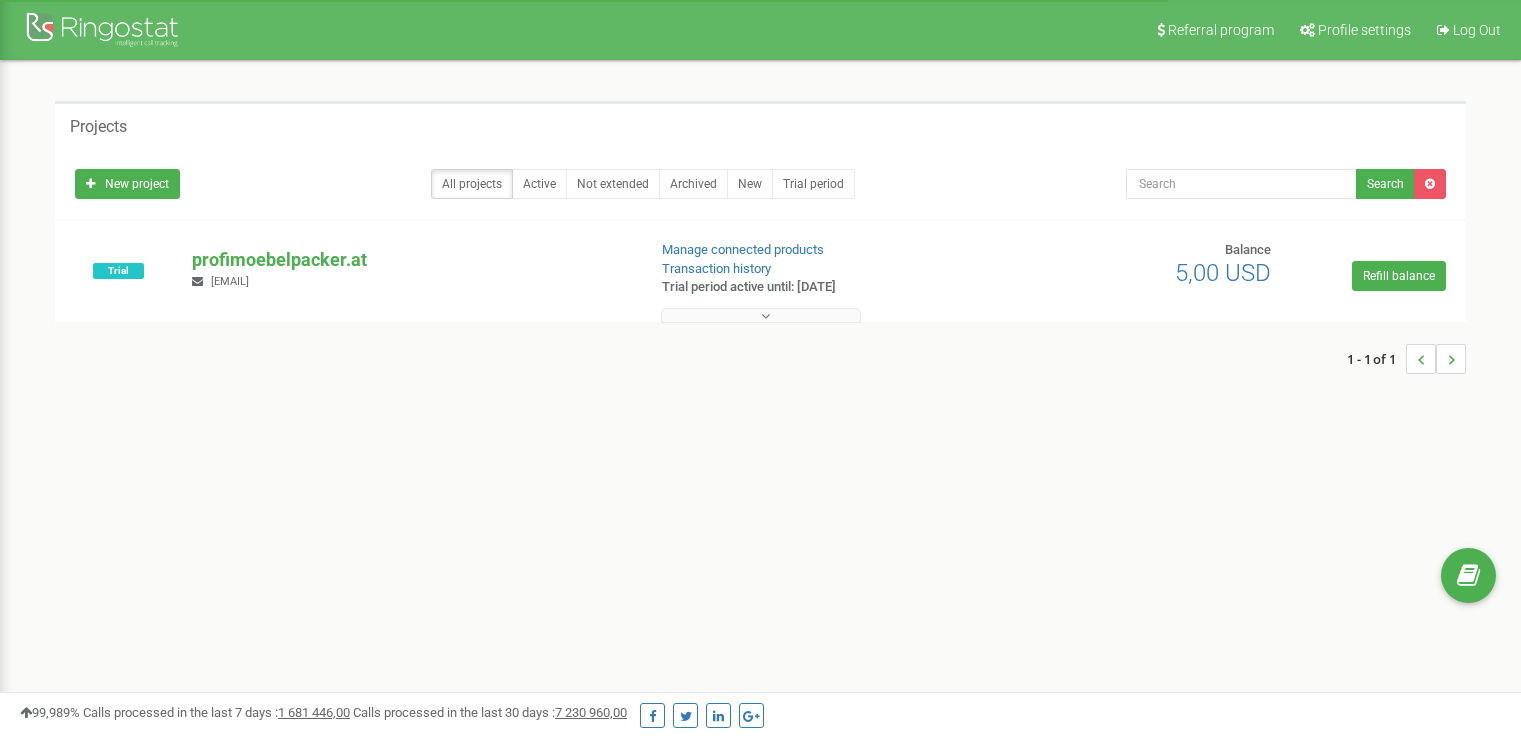 scroll, scrollTop: 0, scrollLeft: 0, axis: both 